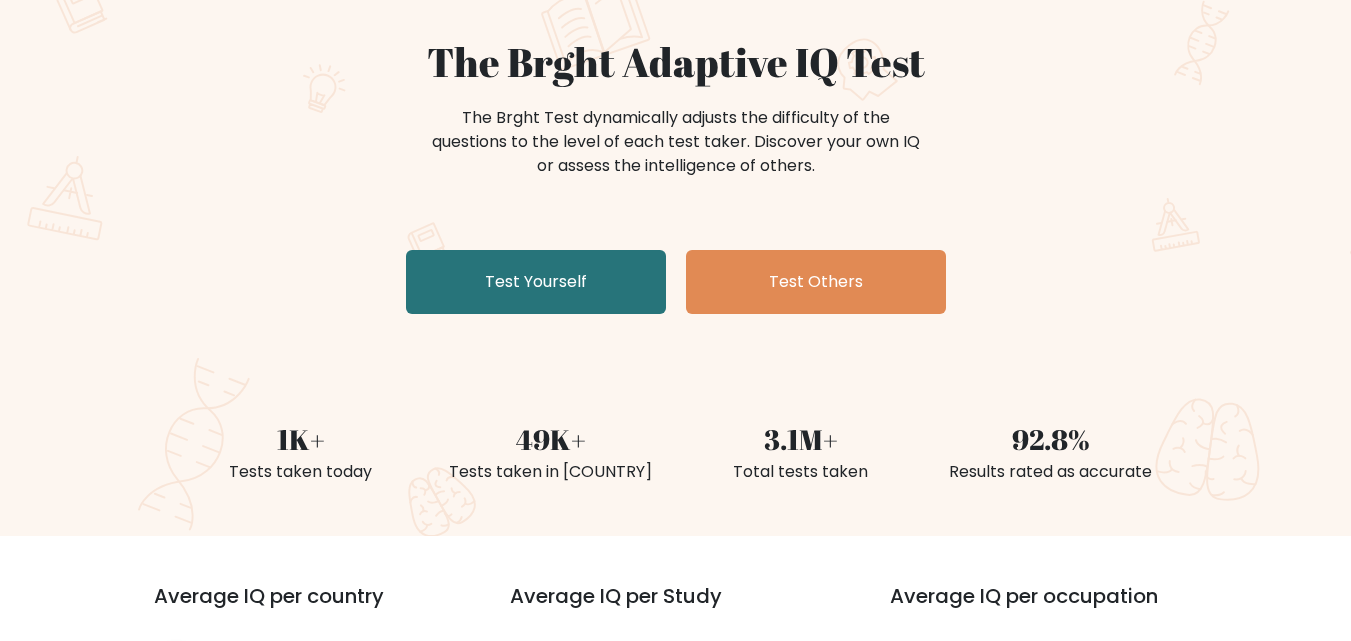 scroll, scrollTop: 16, scrollLeft: 0, axis: vertical 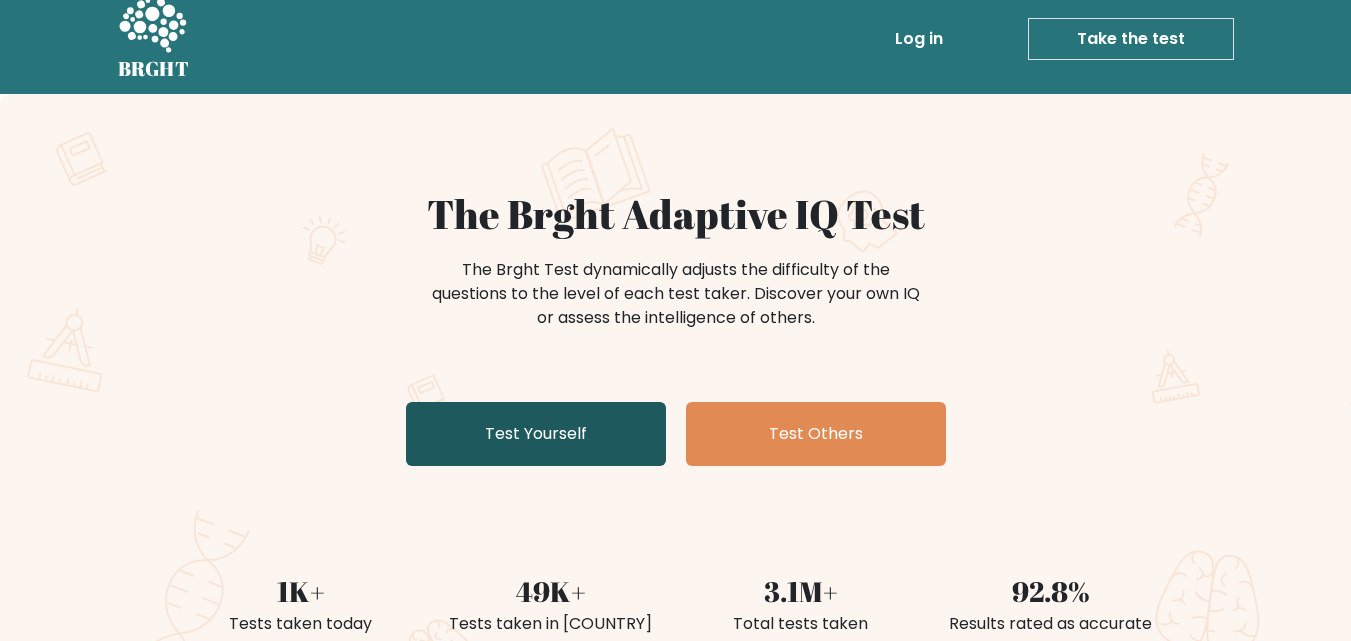 click on "Test Yourself" at bounding box center (536, 434) 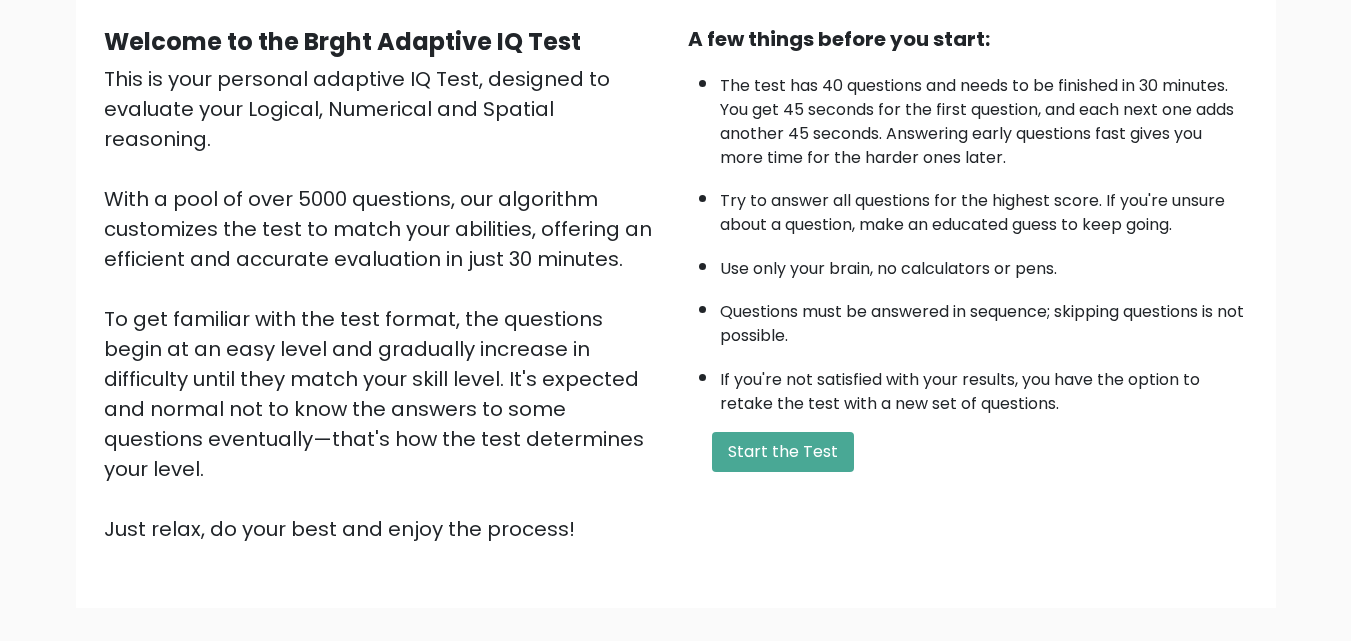 scroll, scrollTop: 243, scrollLeft: 0, axis: vertical 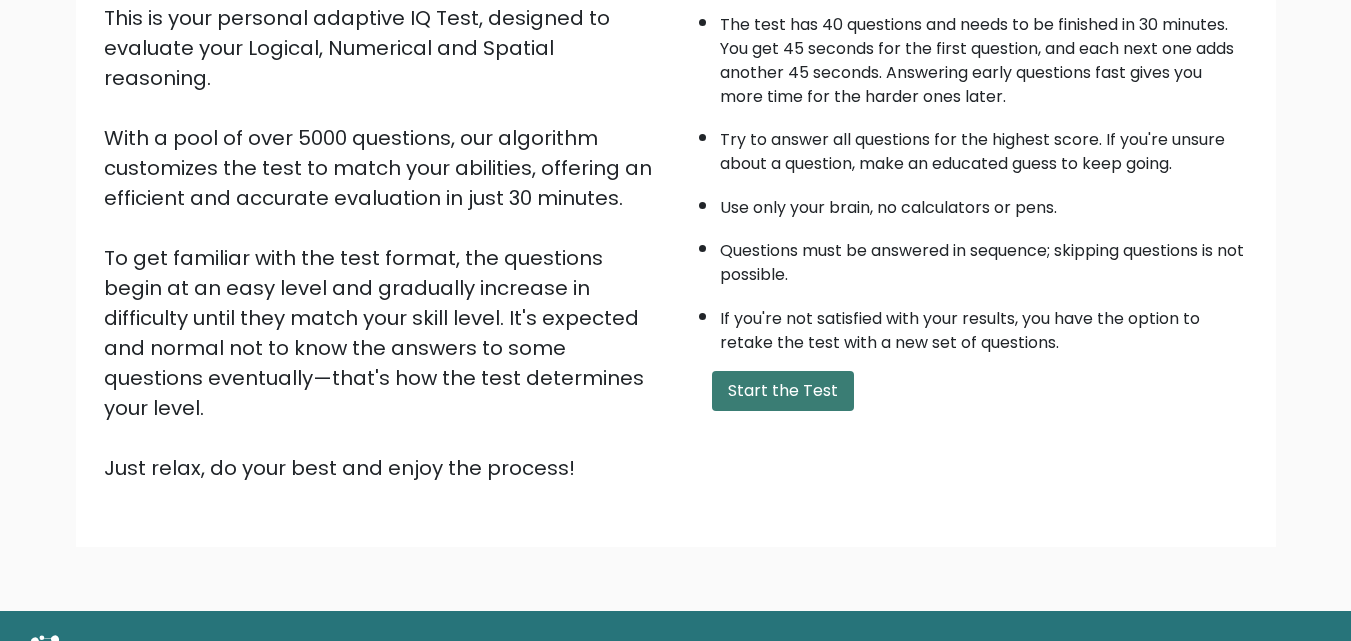 click on "Start the Test" at bounding box center [783, 391] 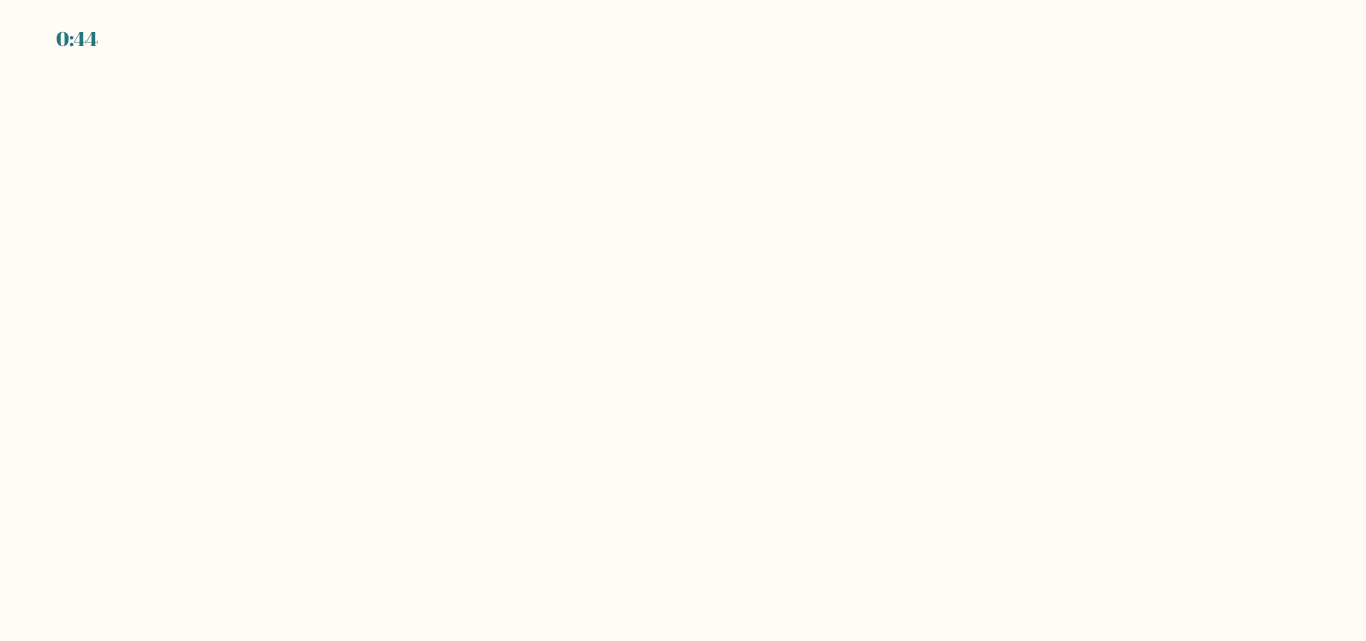 scroll, scrollTop: 0, scrollLeft: 0, axis: both 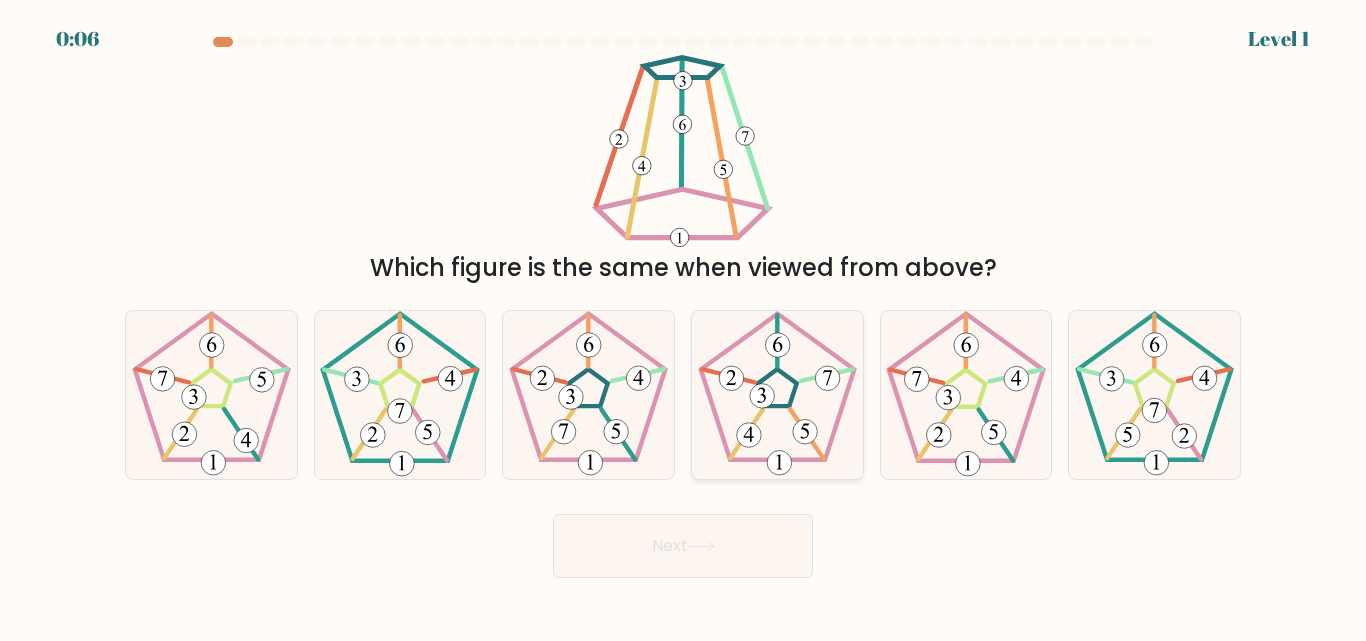 click at bounding box center [777, 394] 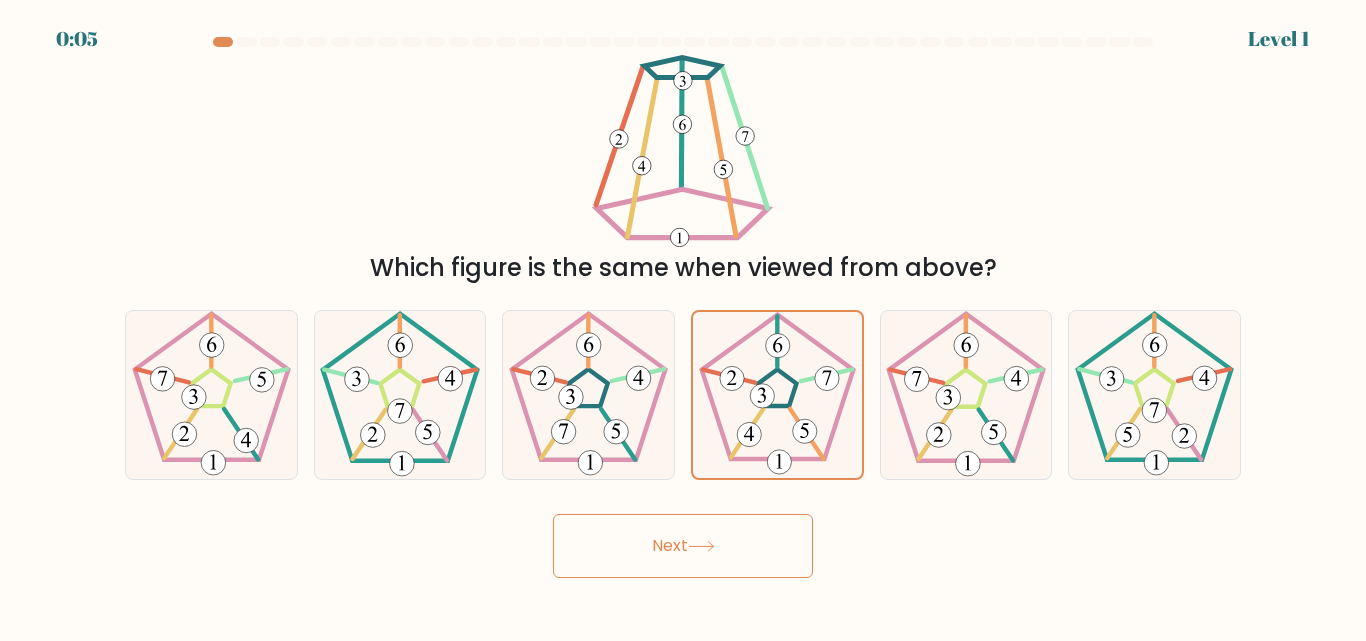 click on "Next" at bounding box center [683, 546] 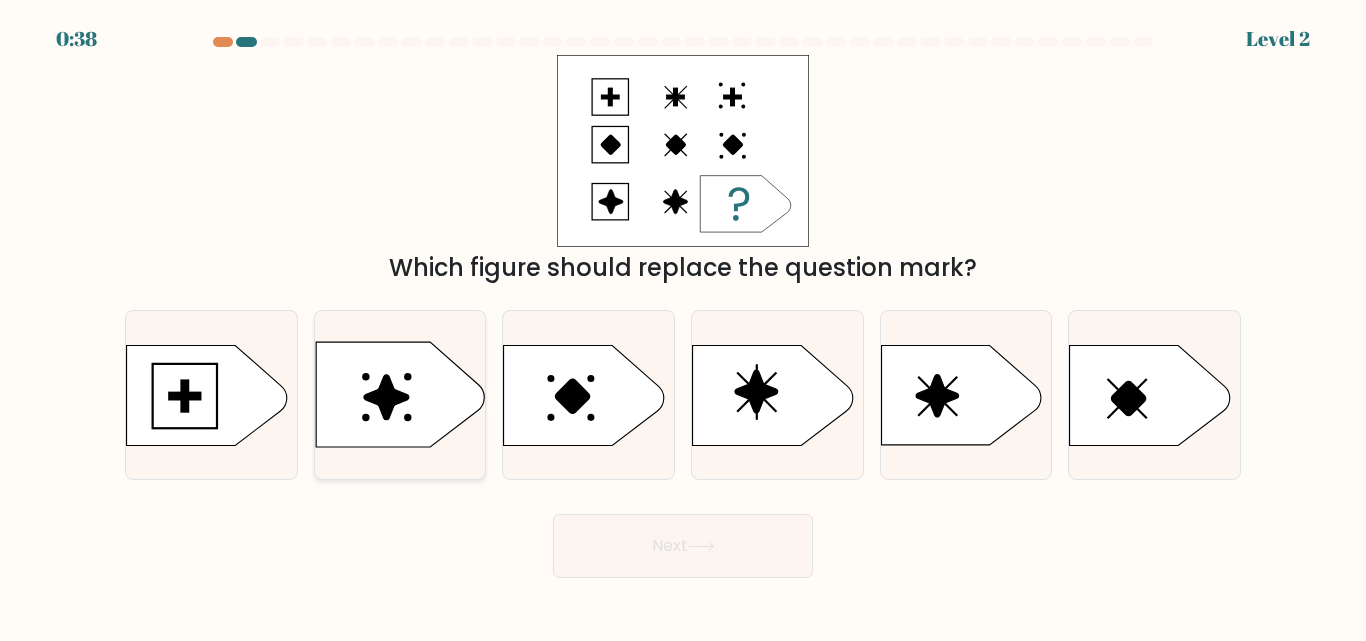 click at bounding box center (400, 395) 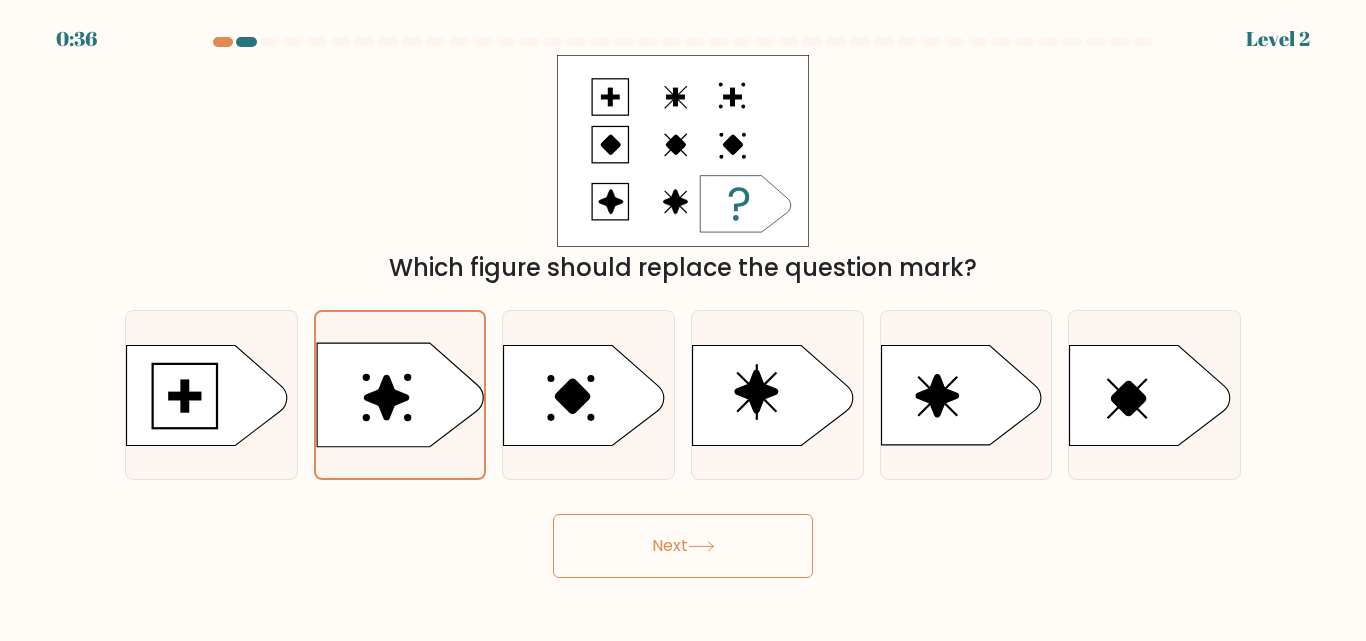 click on "Next" at bounding box center [683, 546] 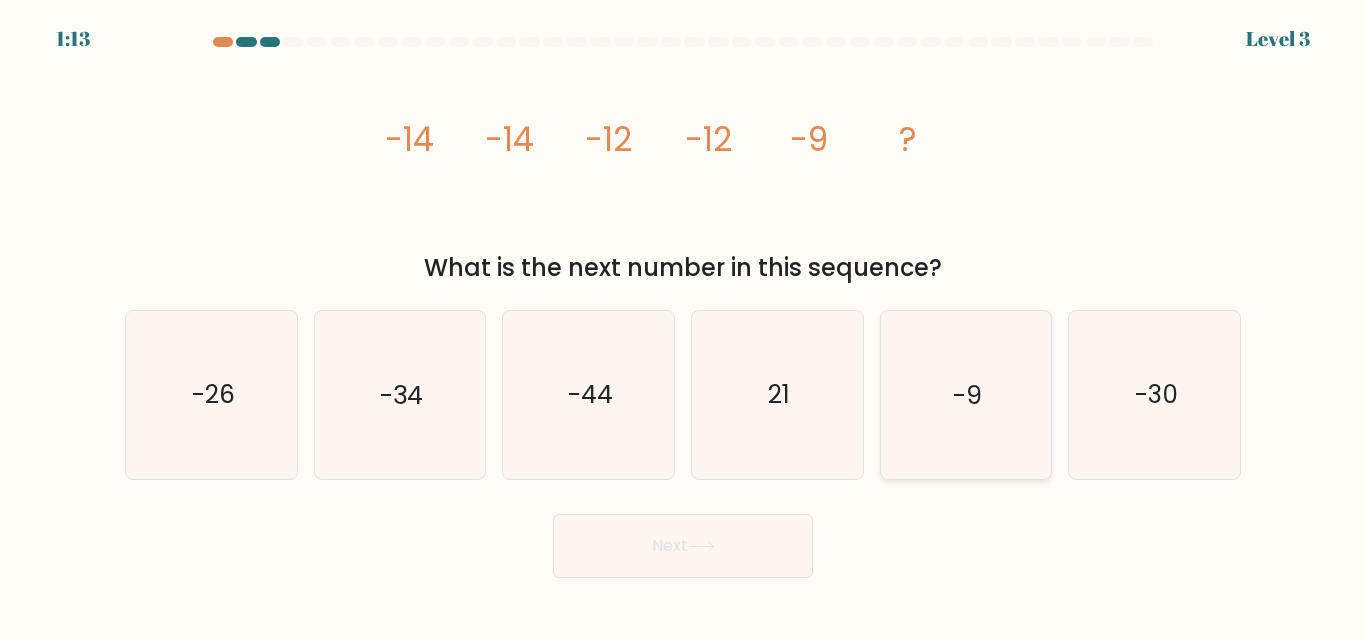 click on "-9" at bounding box center (965, 394) 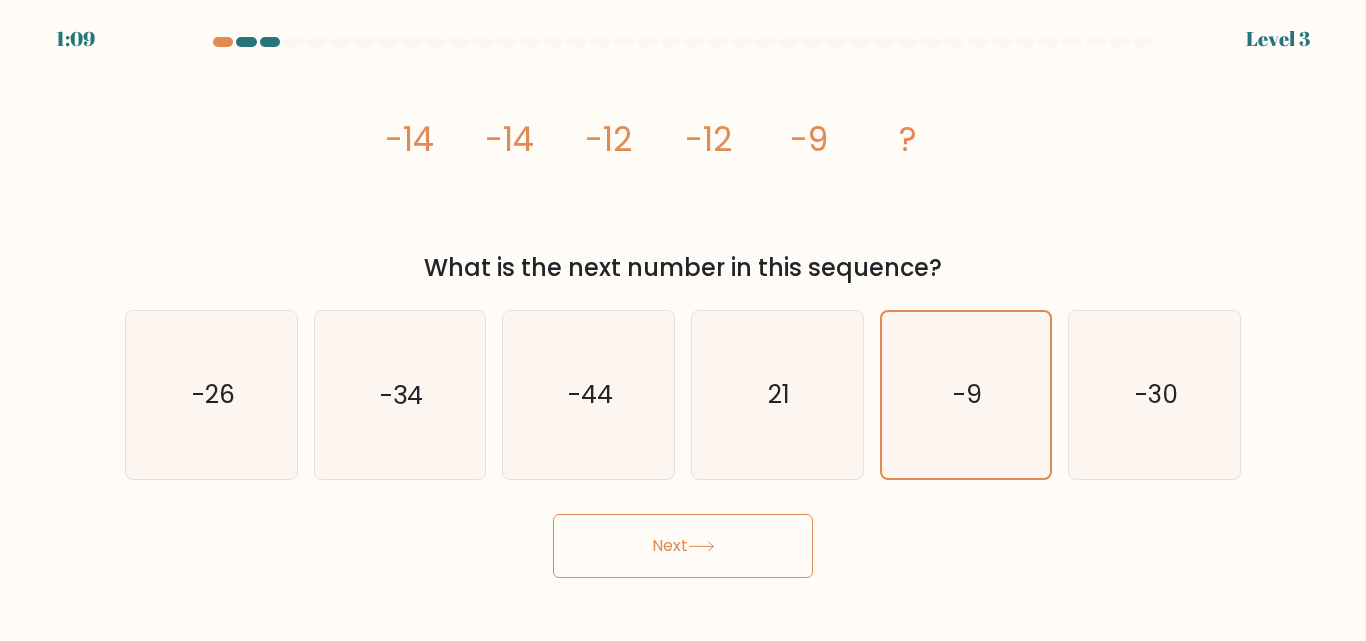 click on "Next" at bounding box center (683, 546) 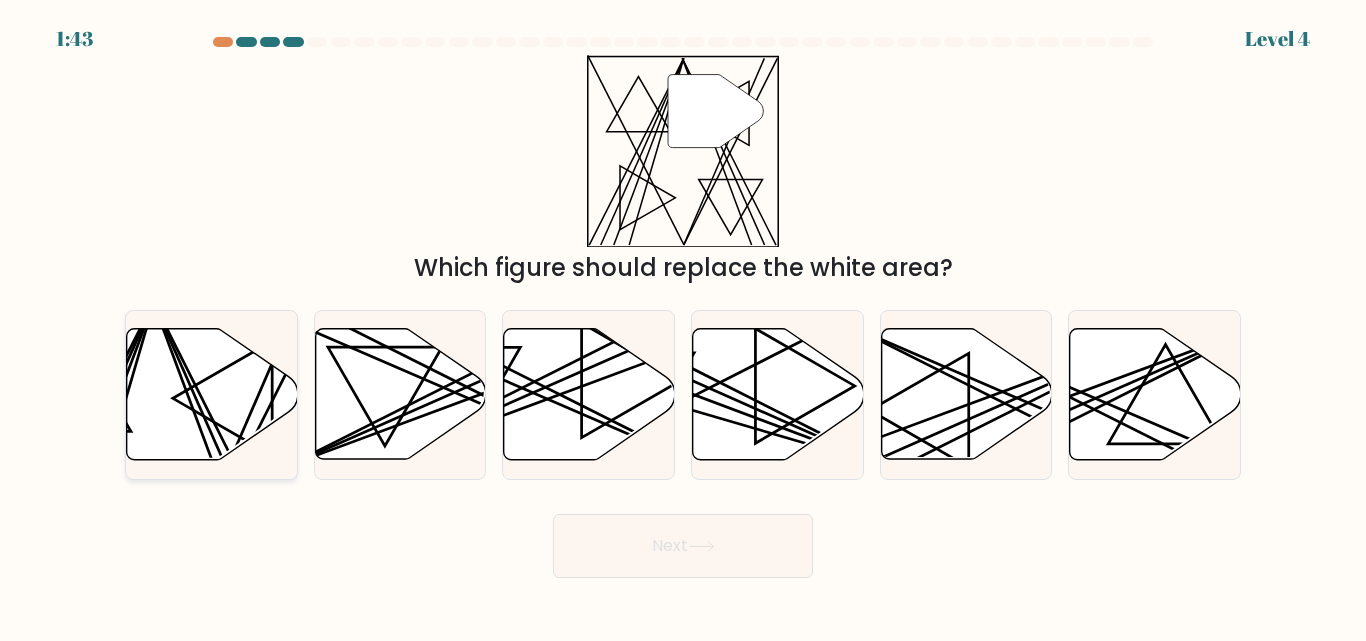 click at bounding box center [212, 394] 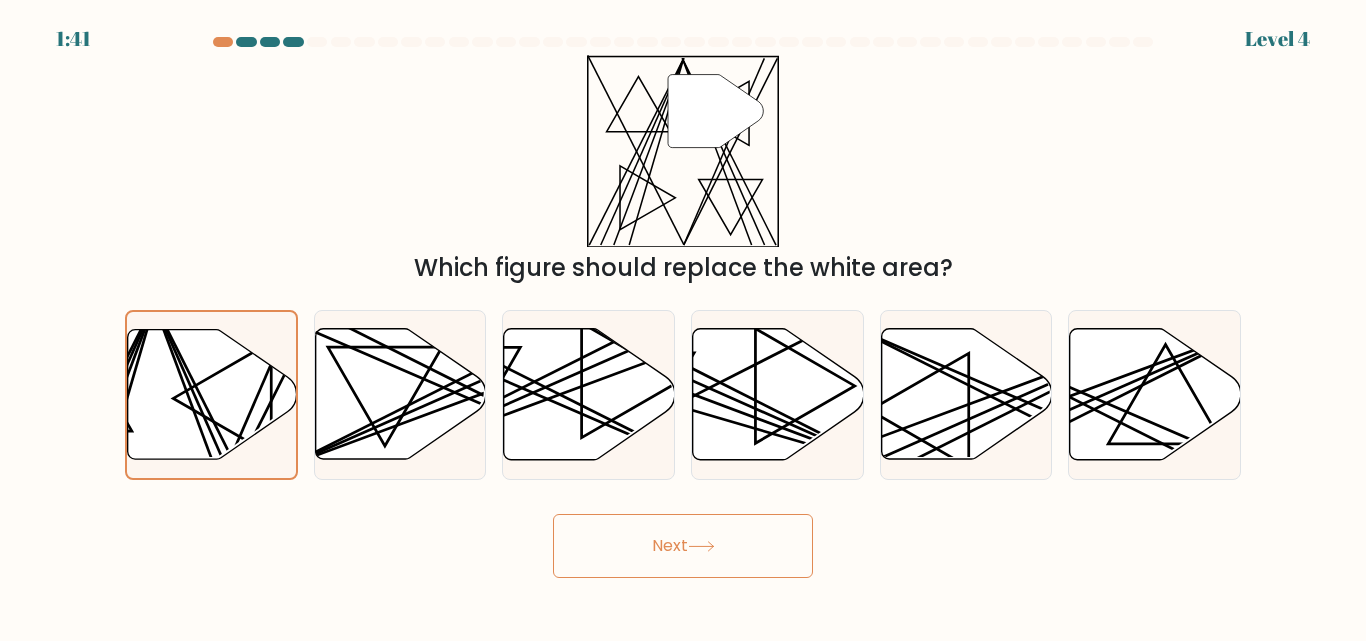 click on "Next" at bounding box center (683, 546) 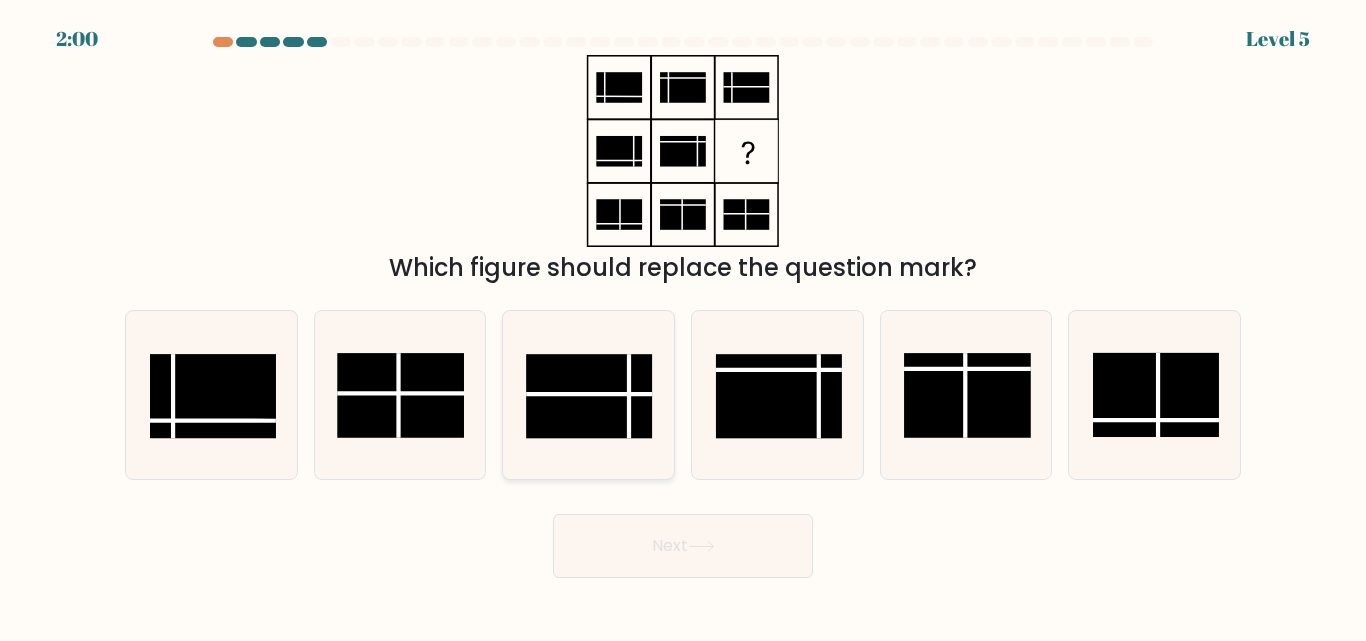 click at bounding box center (589, 397) 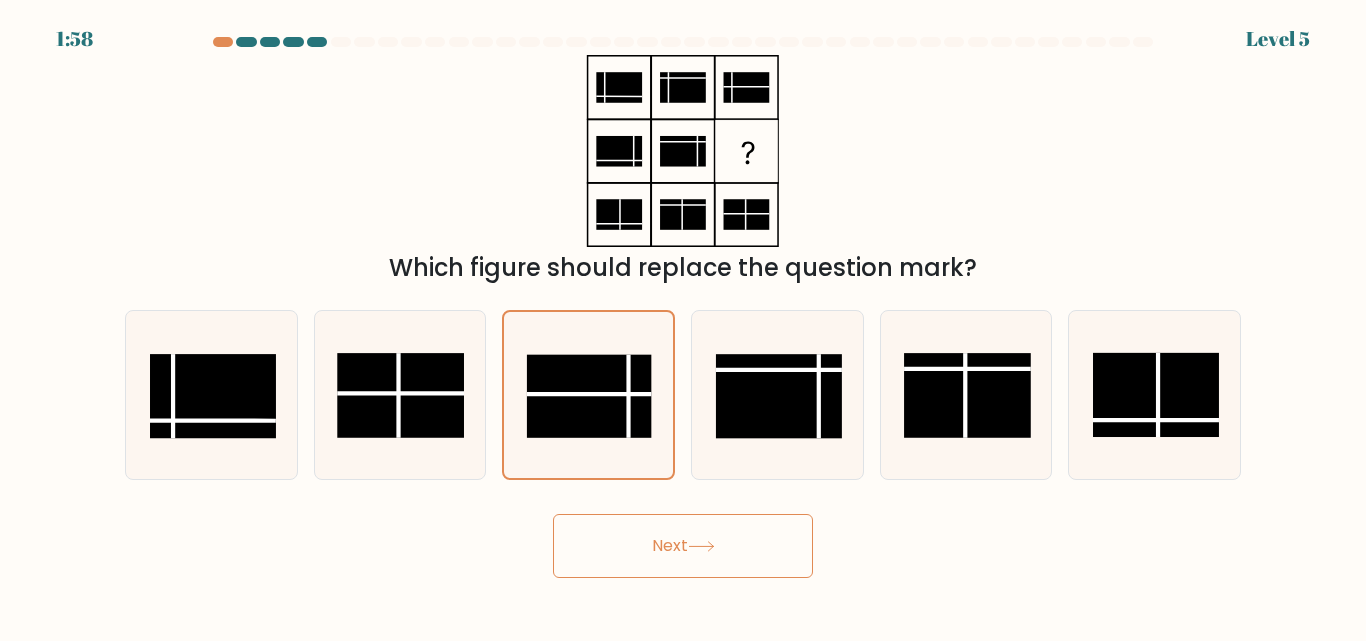 click on "Next" at bounding box center (683, 546) 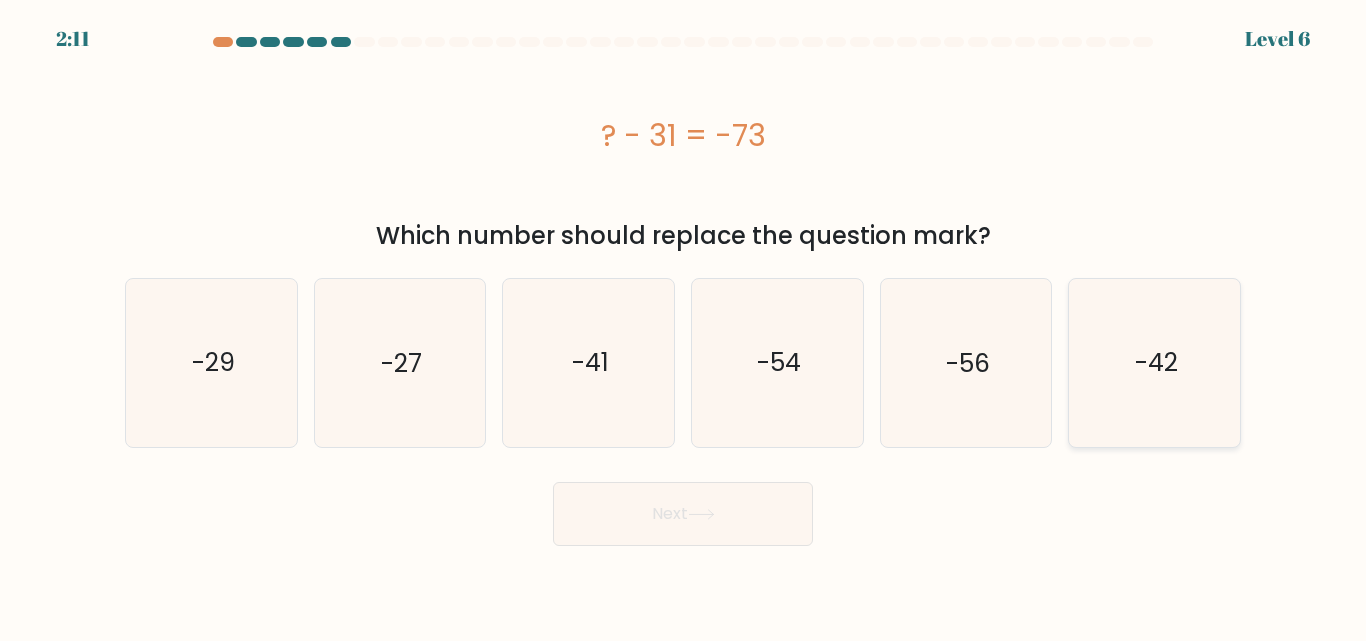 click on "-42" at bounding box center (1156, 362) 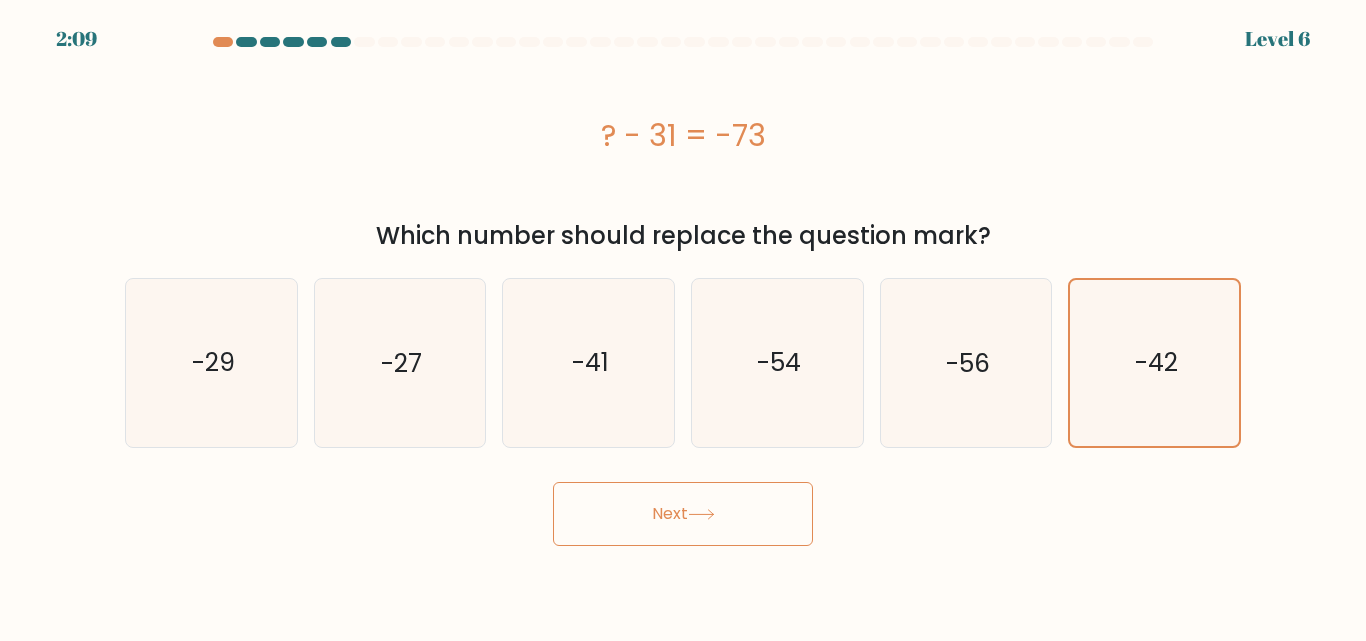 click on "Next" at bounding box center [683, 514] 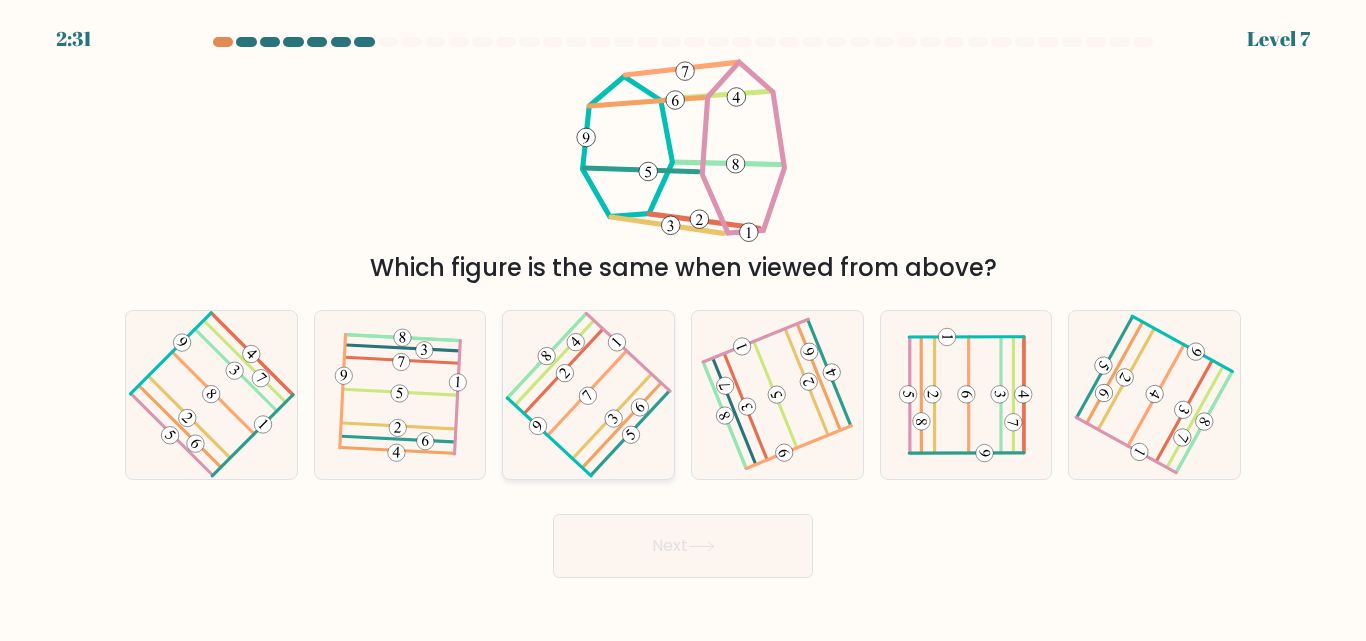 click at bounding box center (617, 342) 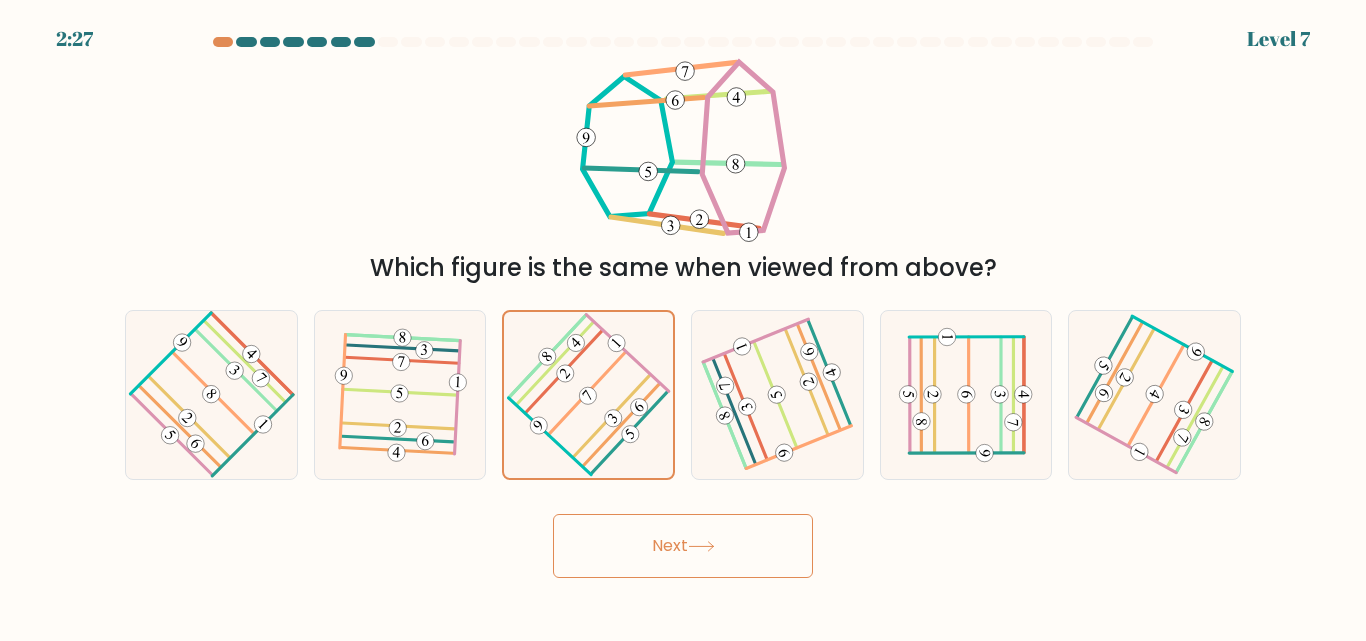click on "Next" at bounding box center (683, 546) 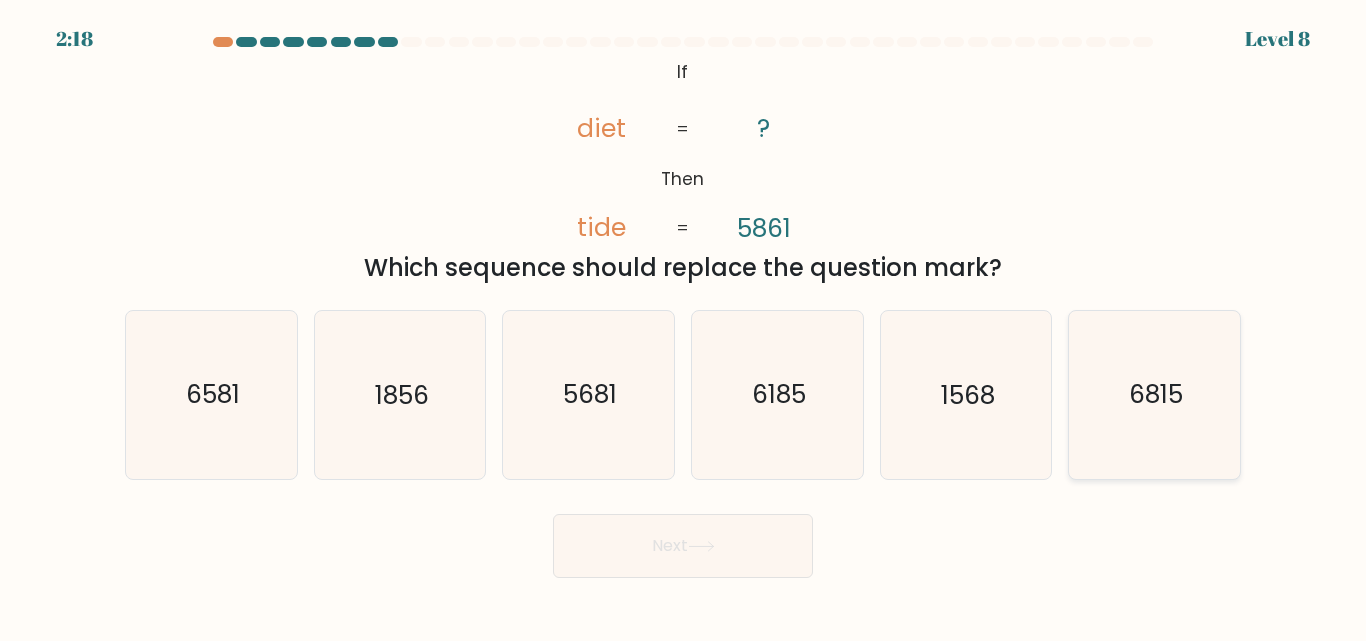 click on "6815" at bounding box center [1156, 395] 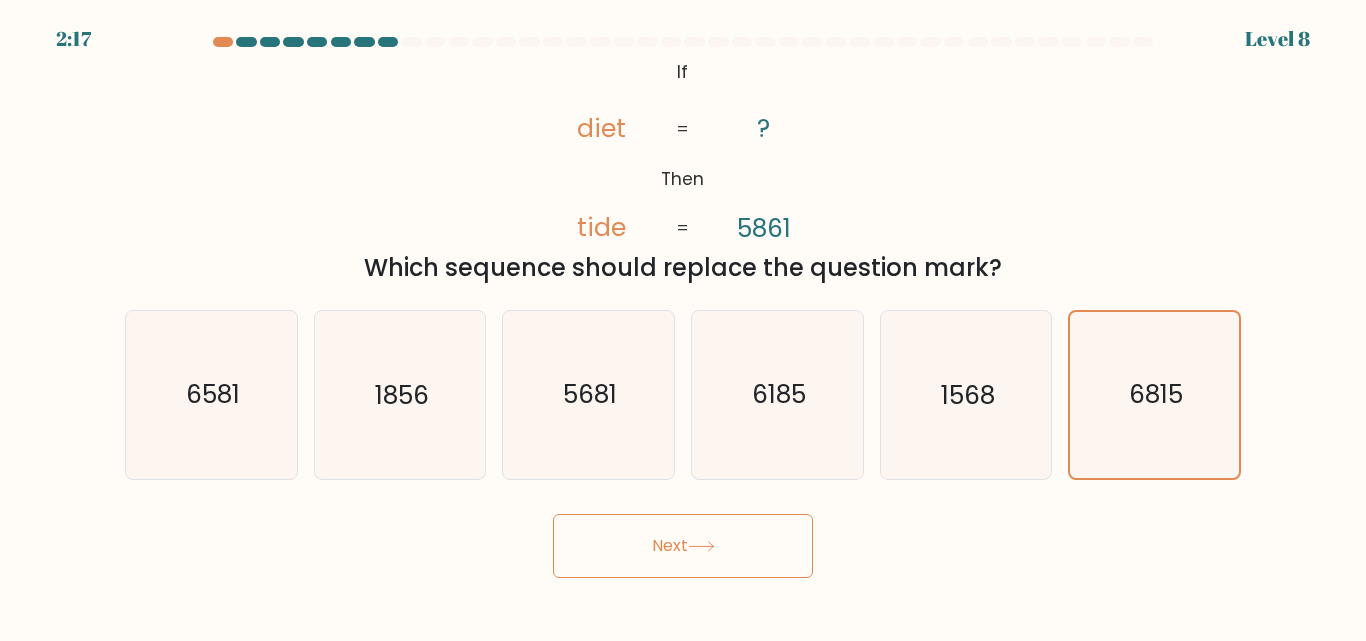 click at bounding box center [701, 546] 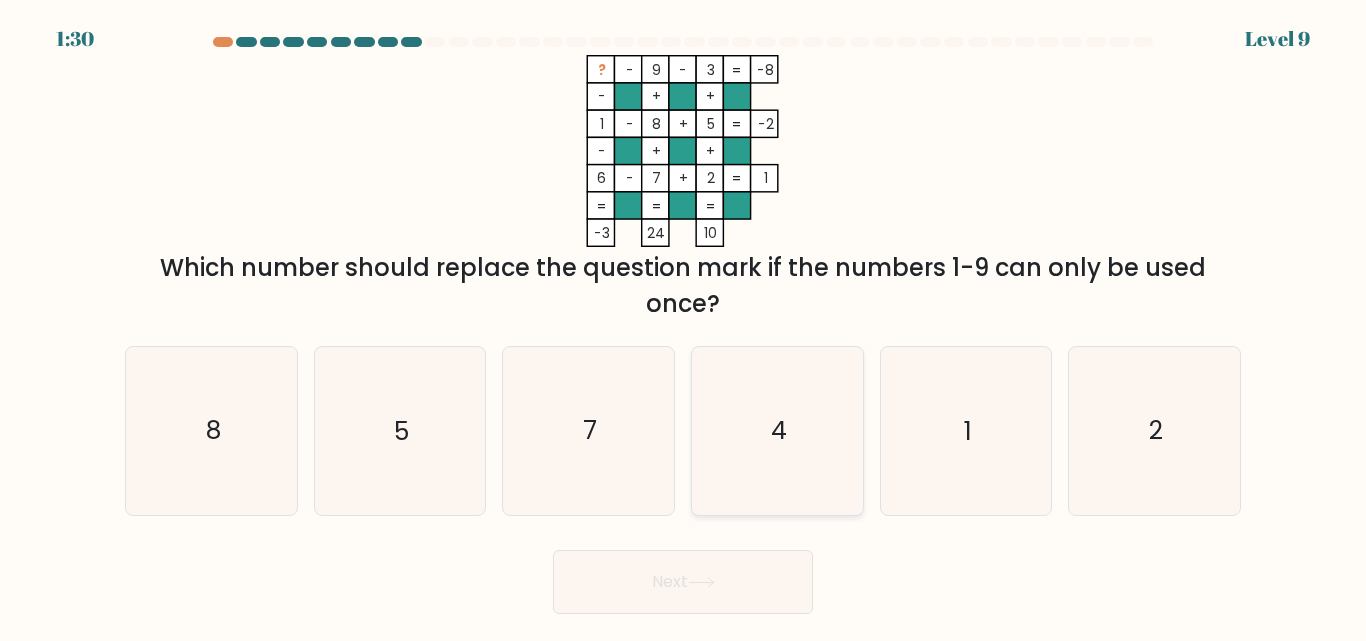 click on "4" at bounding box center (777, 430) 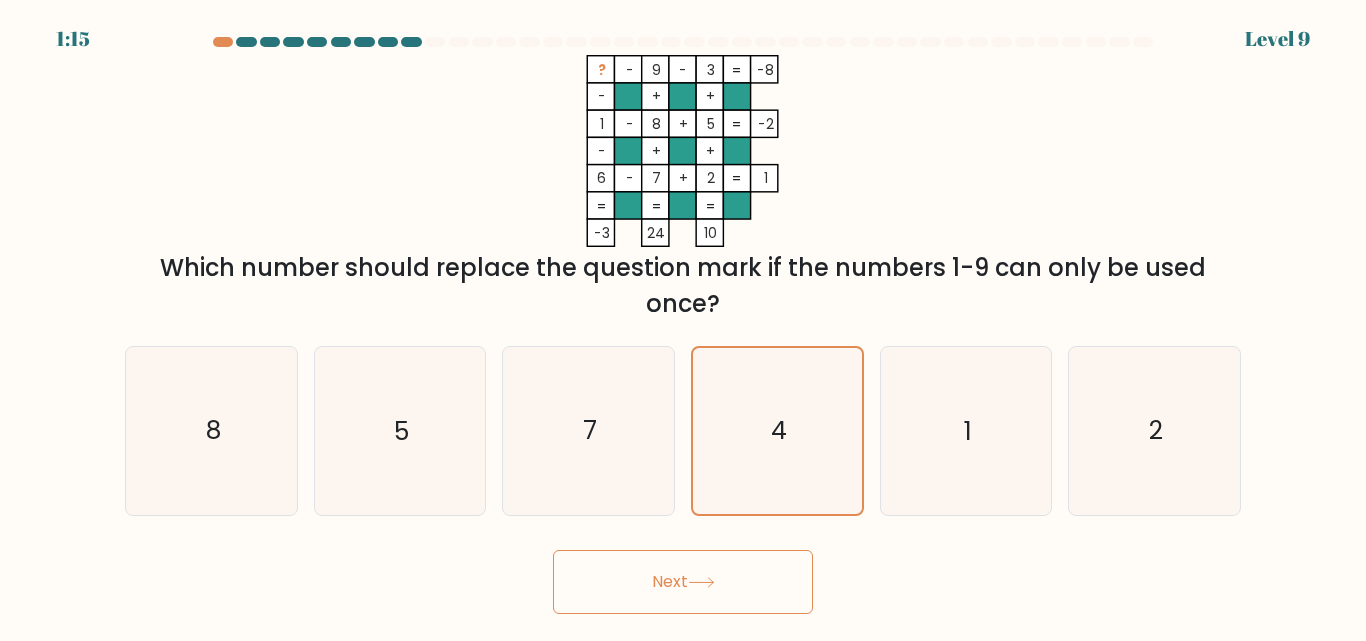 click on "Next" at bounding box center [683, 582] 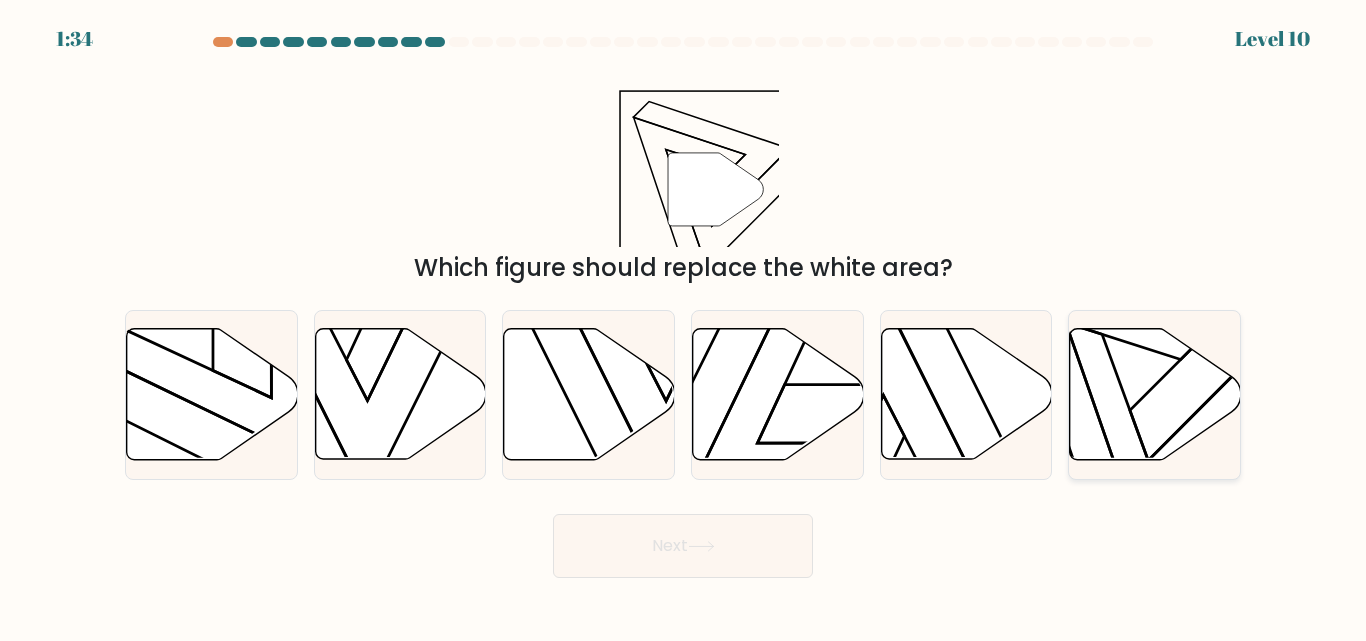 click at bounding box center (1155, 394) 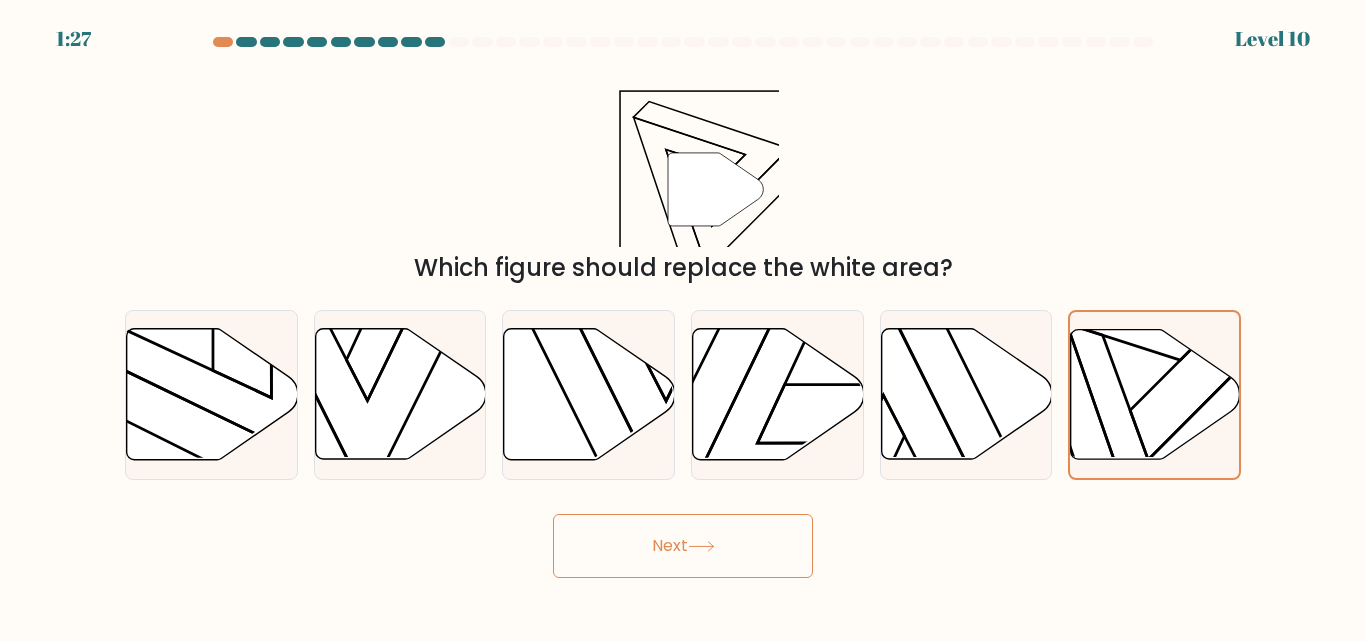 click on "Next" at bounding box center (683, 546) 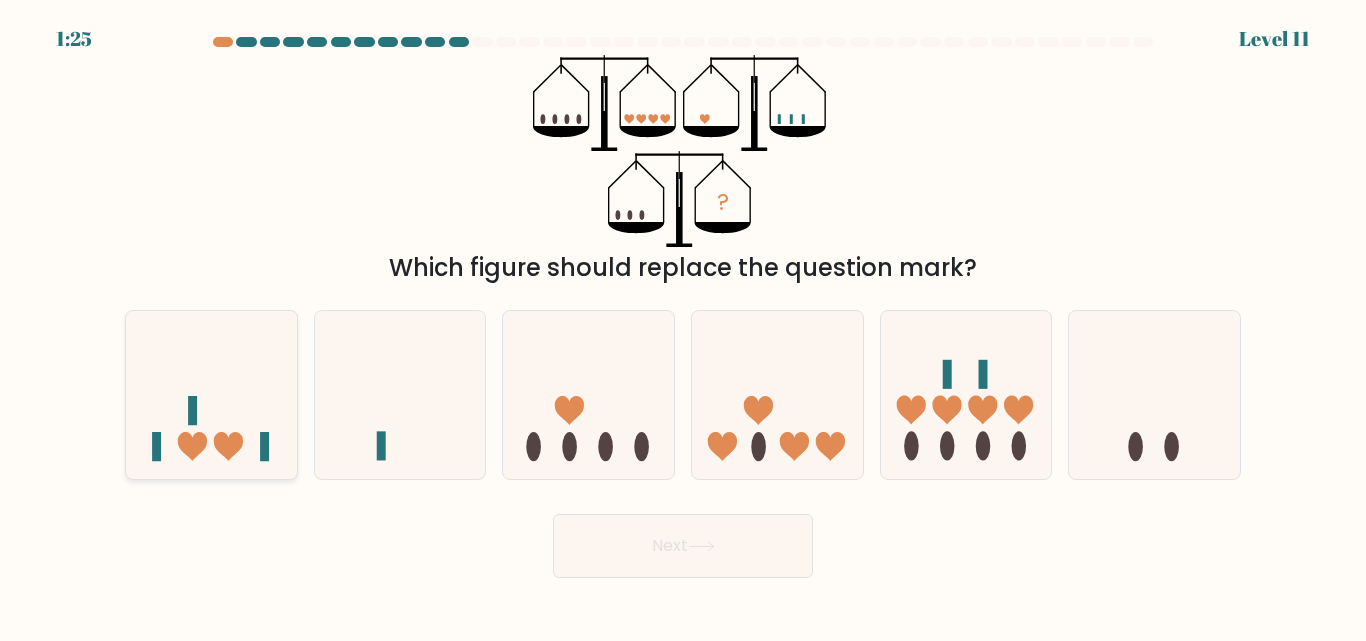 click at bounding box center (211, 394) 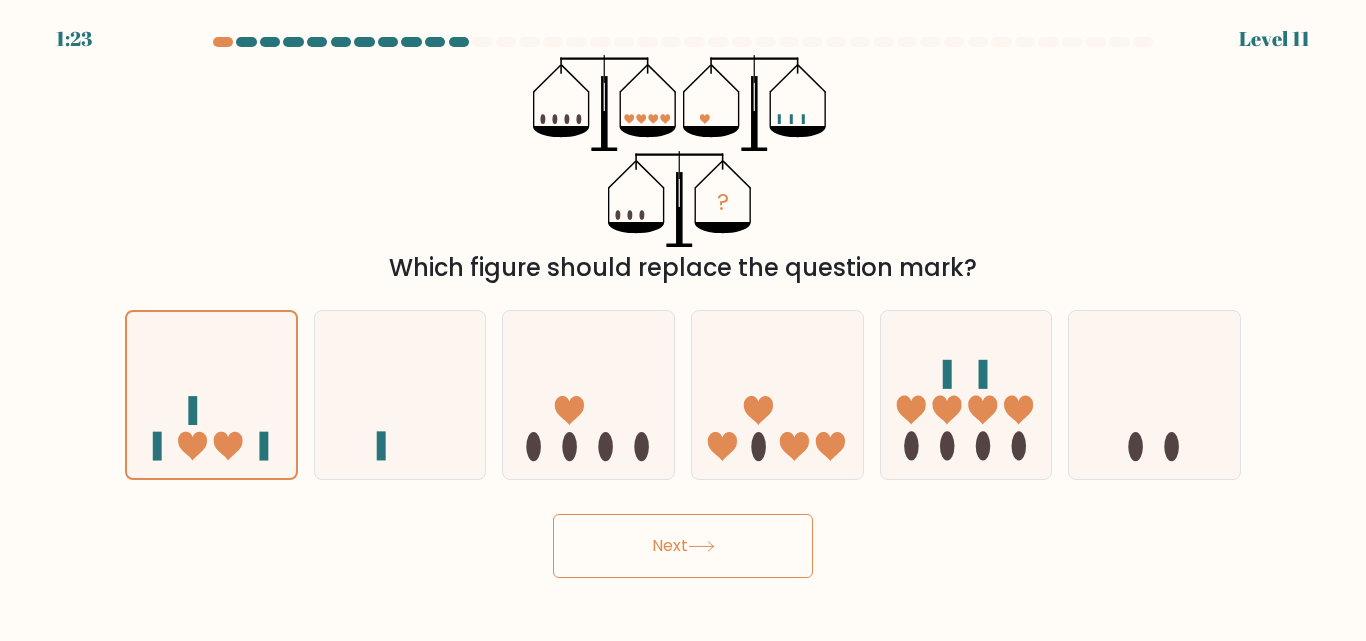 click at bounding box center [701, 546] 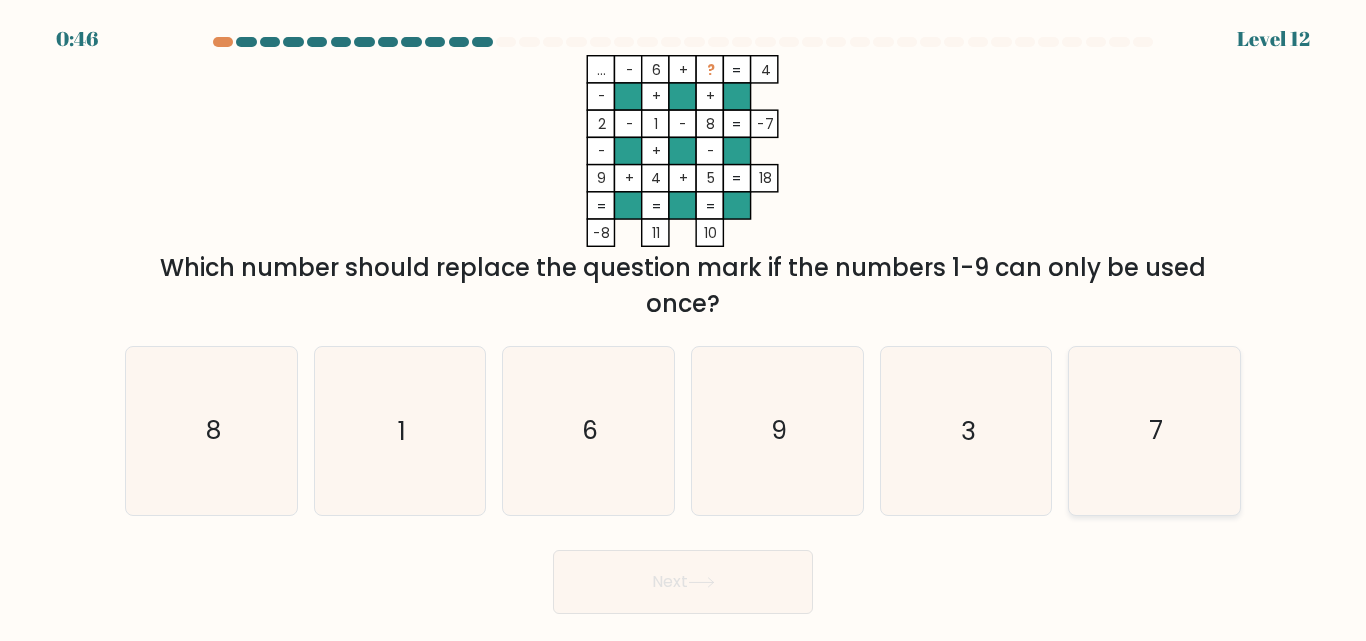 click on "7" at bounding box center [1154, 430] 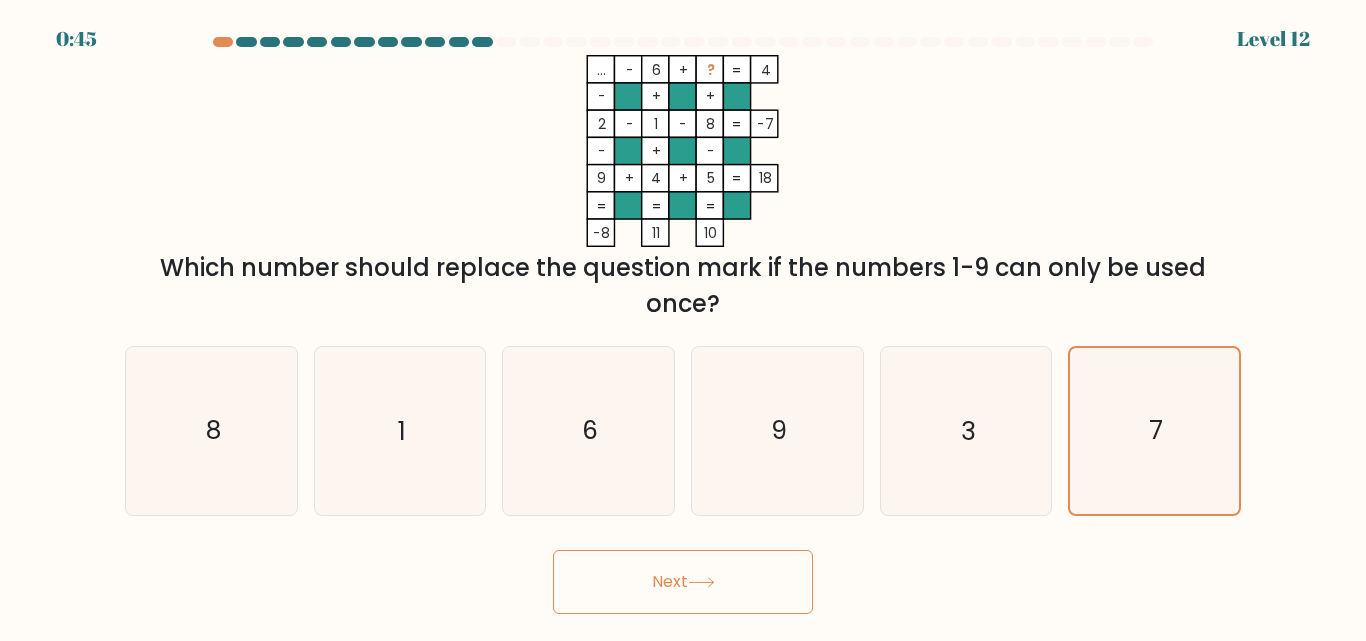 click on "Next" at bounding box center [683, 582] 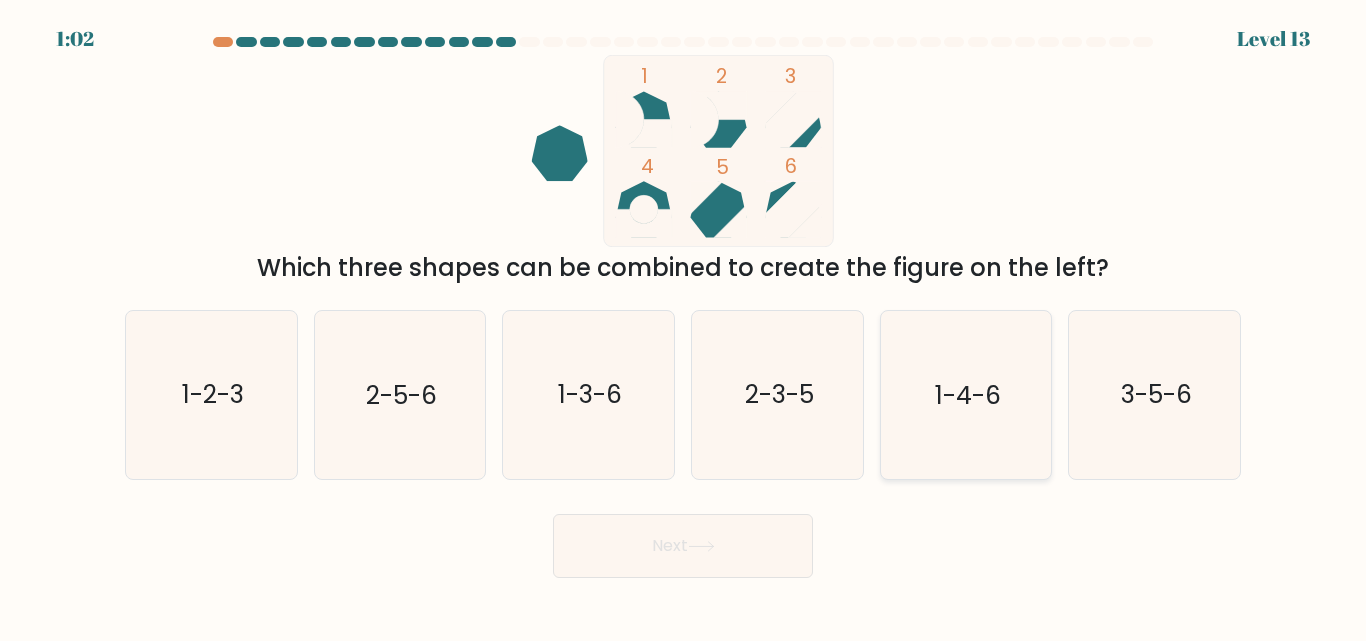 click on "1-4-6" at bounding box center (965, 394) 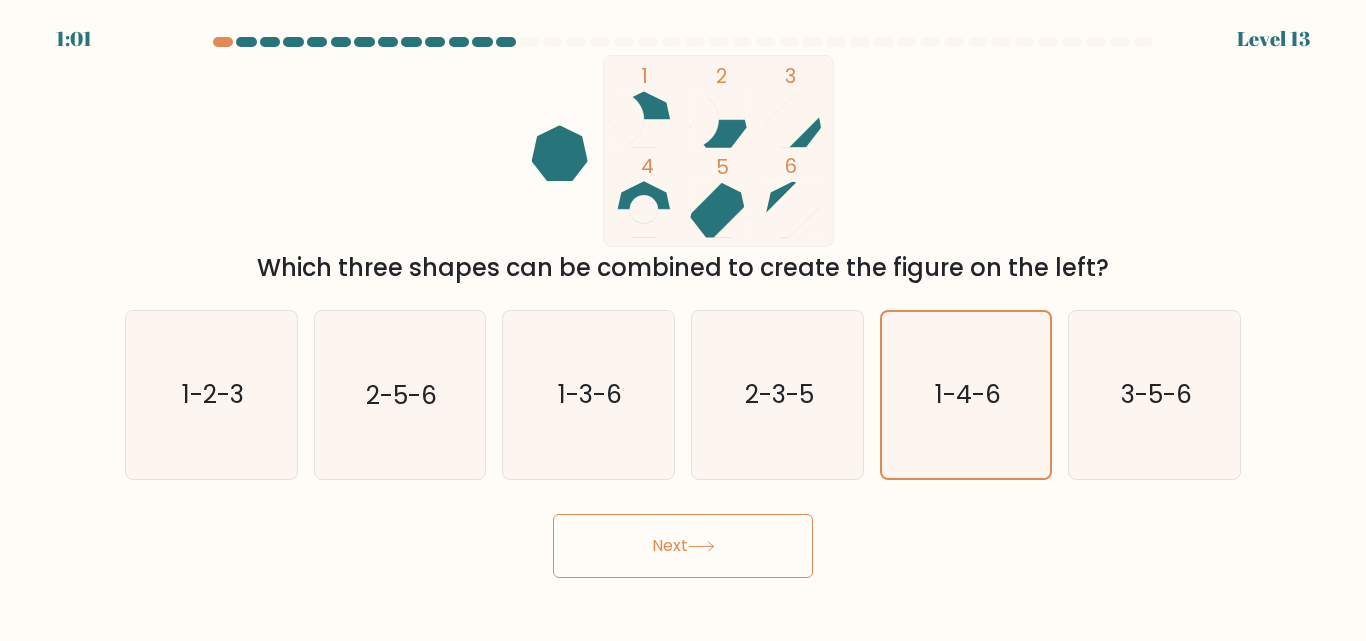 click on "Next" at bounding box center (683, 546) 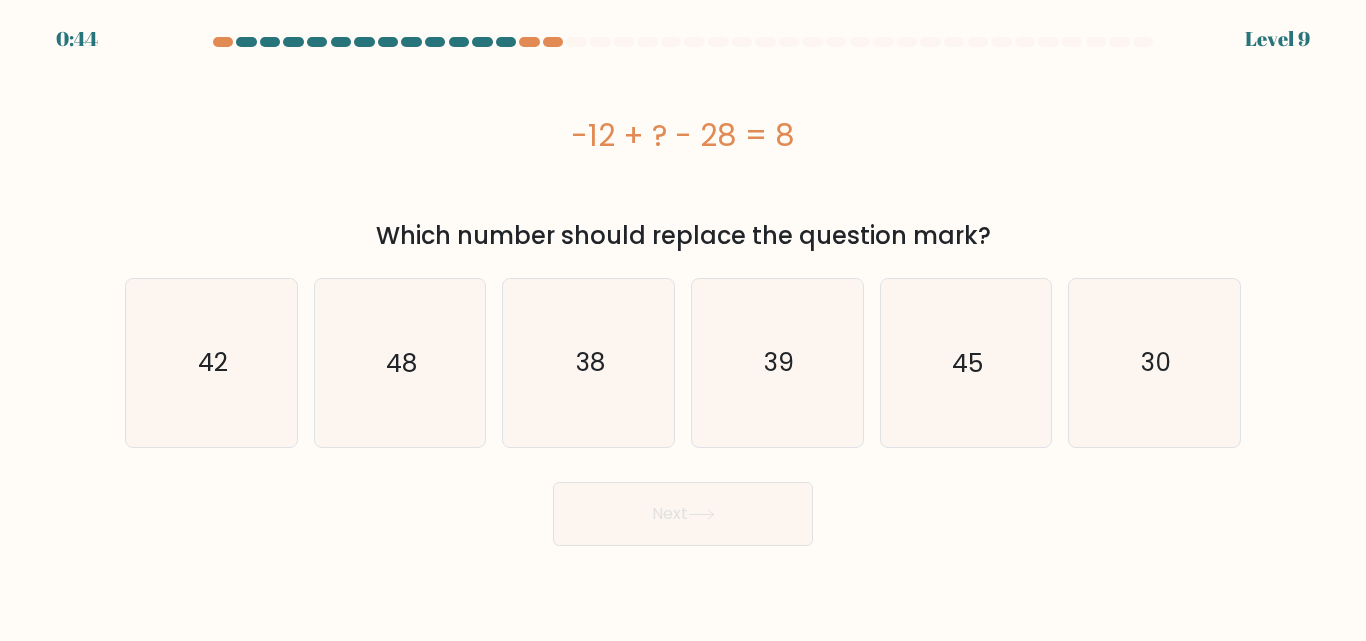 scroll, scrollTop: 0, scrollLeft: 0, axis: both 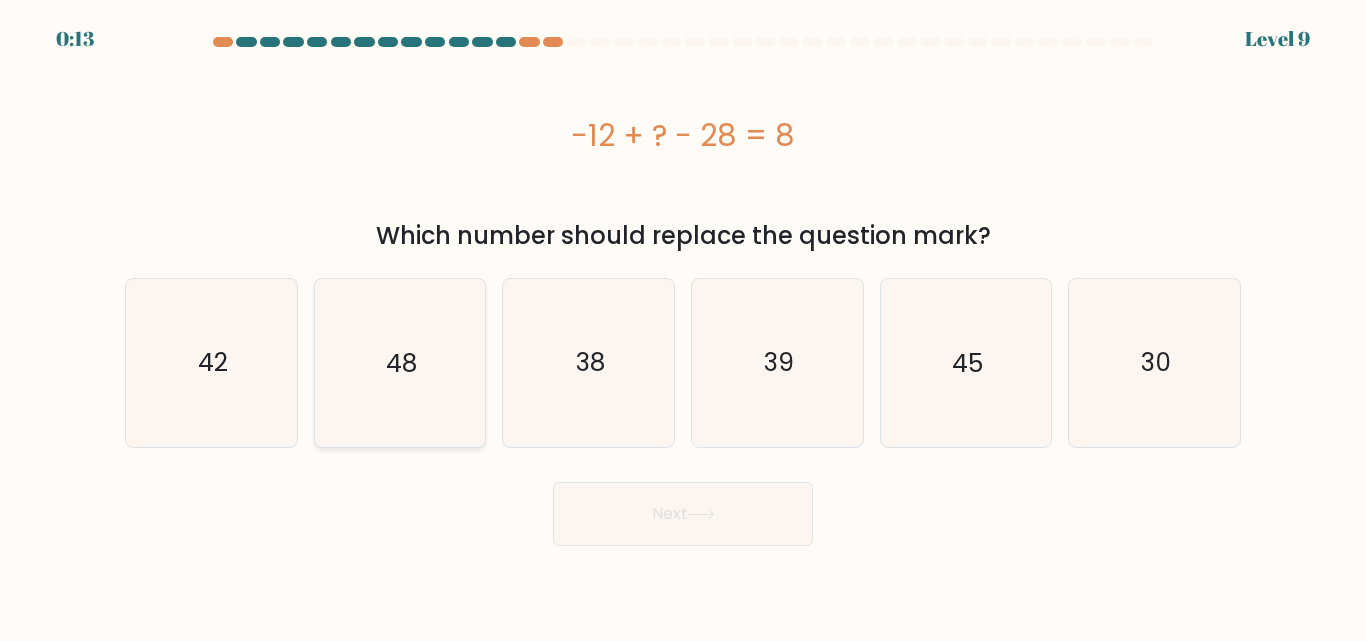 click on "48" at bounding box center [399, 362] 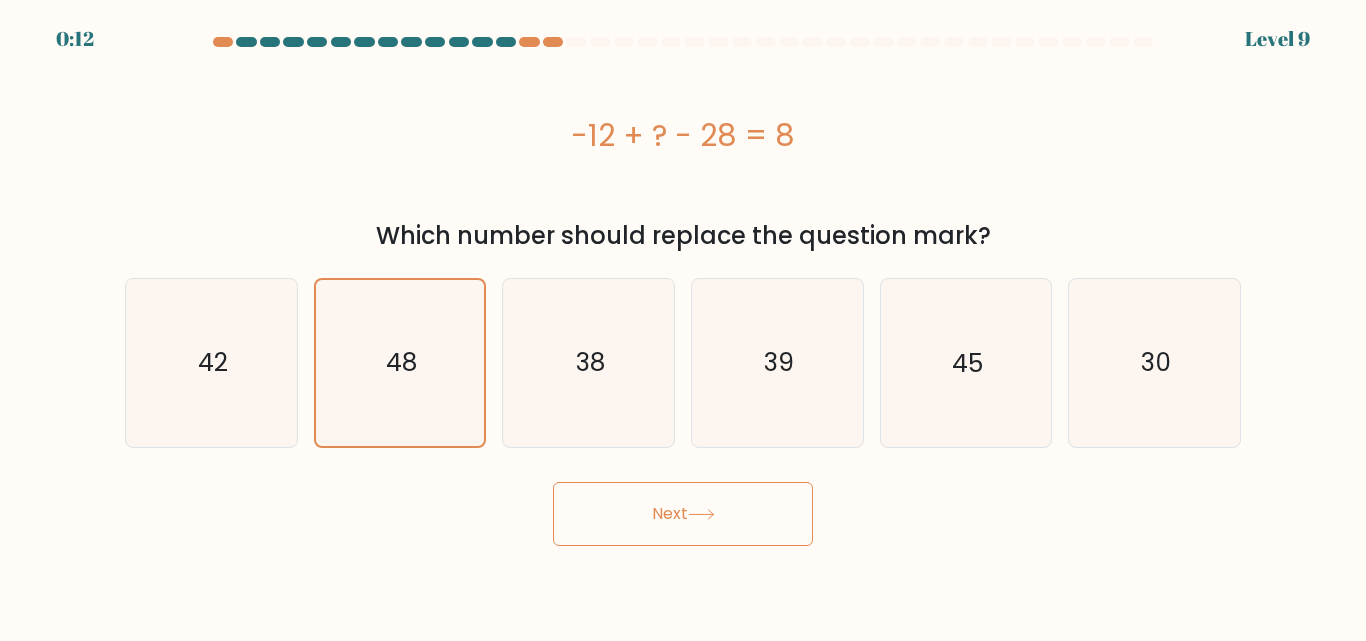 click on "Next" at bounding box center (683, 514) 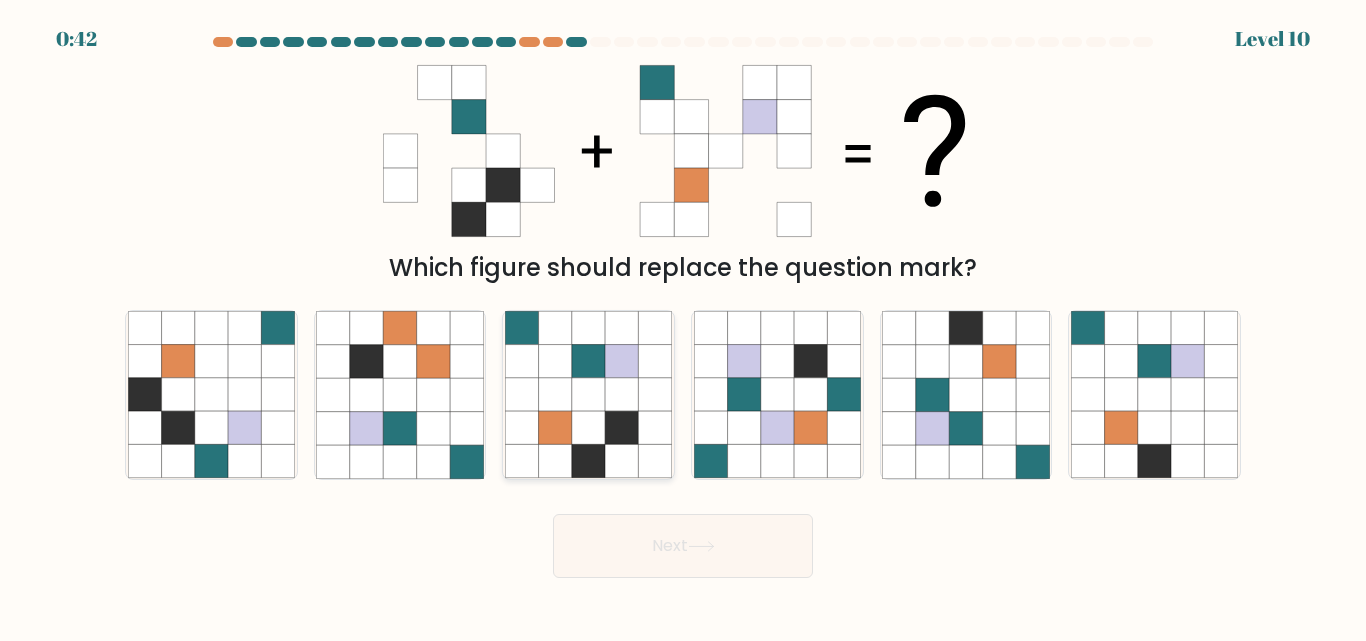 click at bounding box center [588, 361] 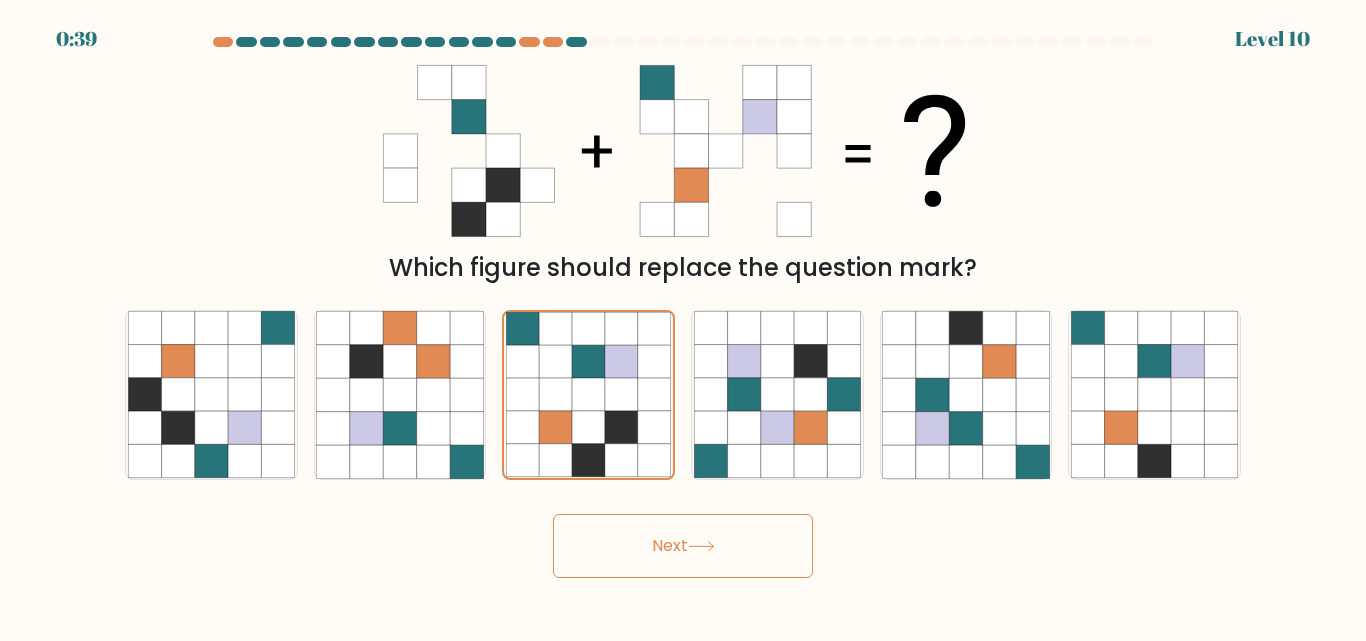 click on "Next" at bounding box center (683, 546) 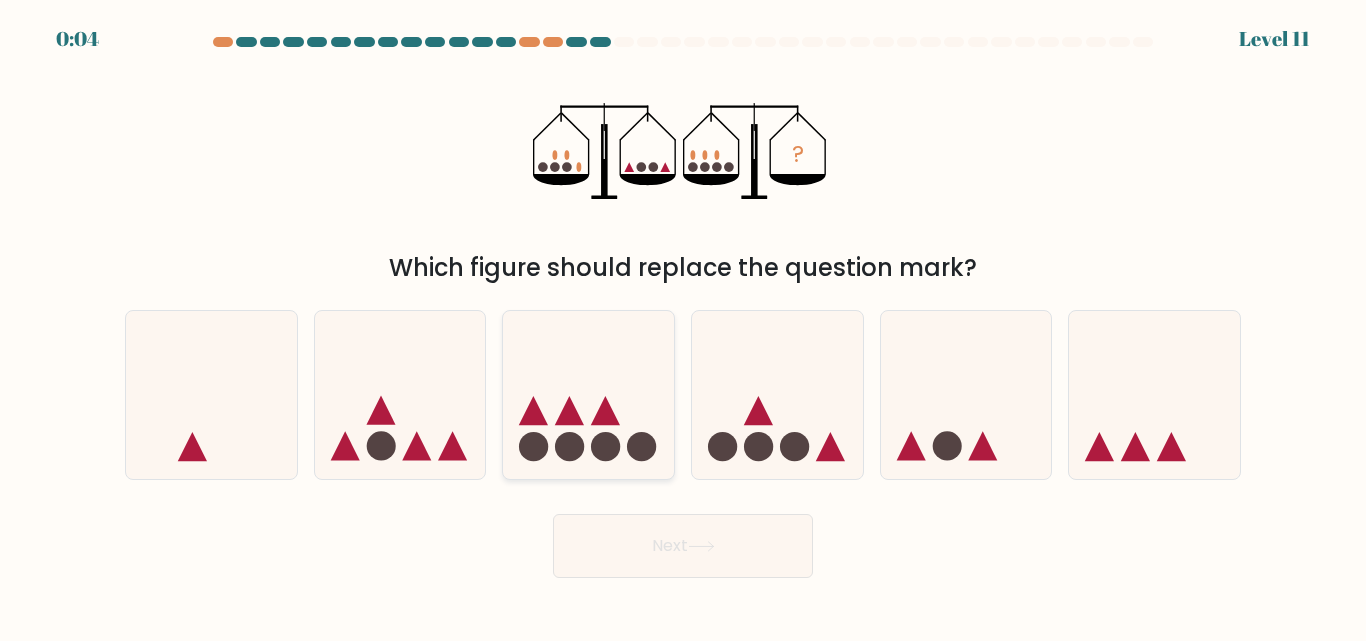 click at bounding box center [569, 446] 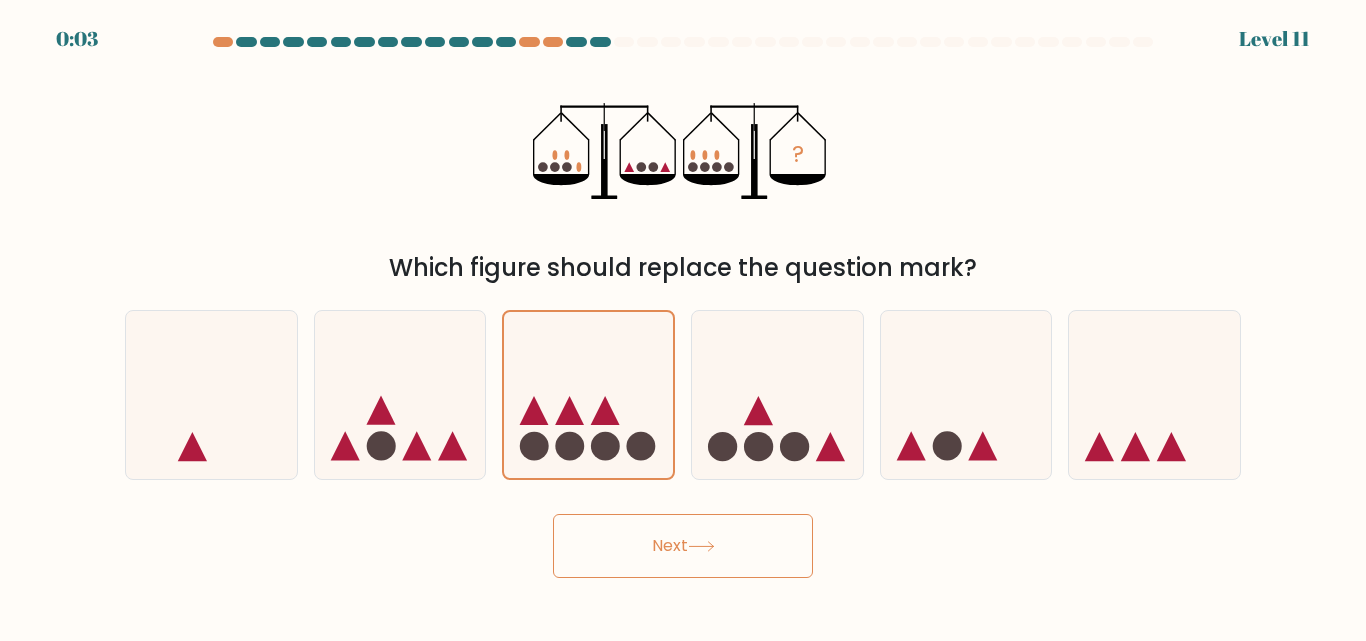 click on "Next" at bounding box center (683, 546) 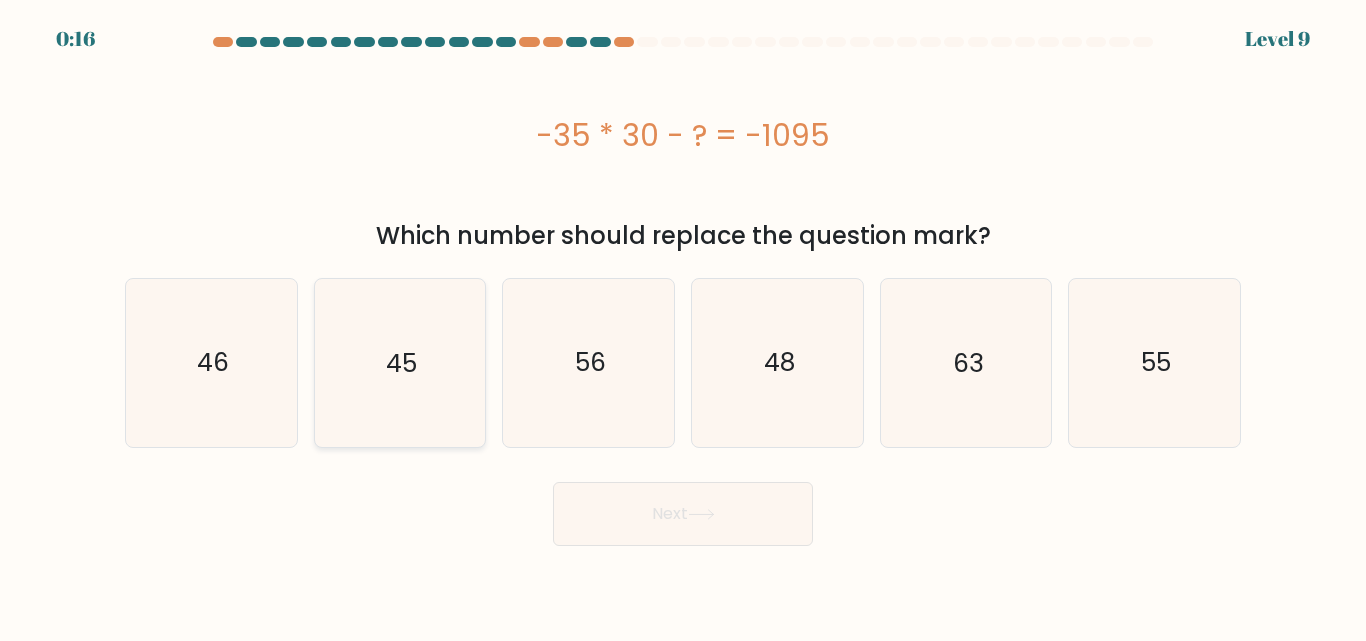 click on "45" at bounding box center [399, 362] 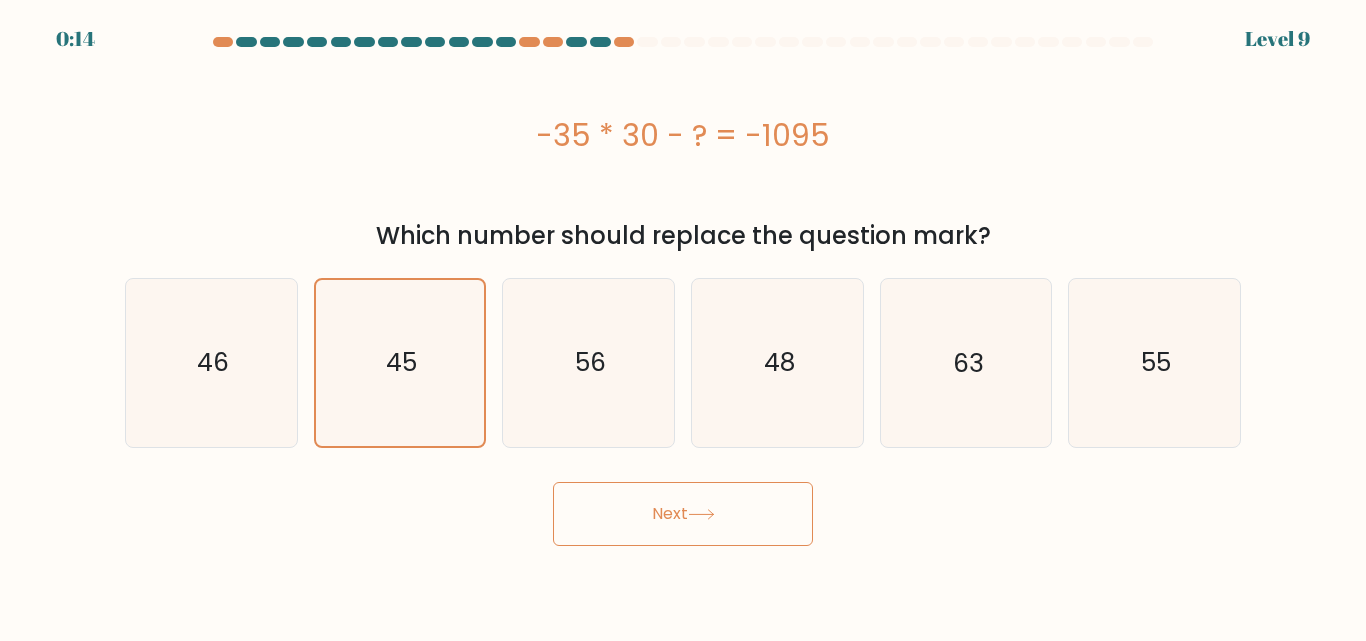 click on "Next" at bounding box center (683, 514) 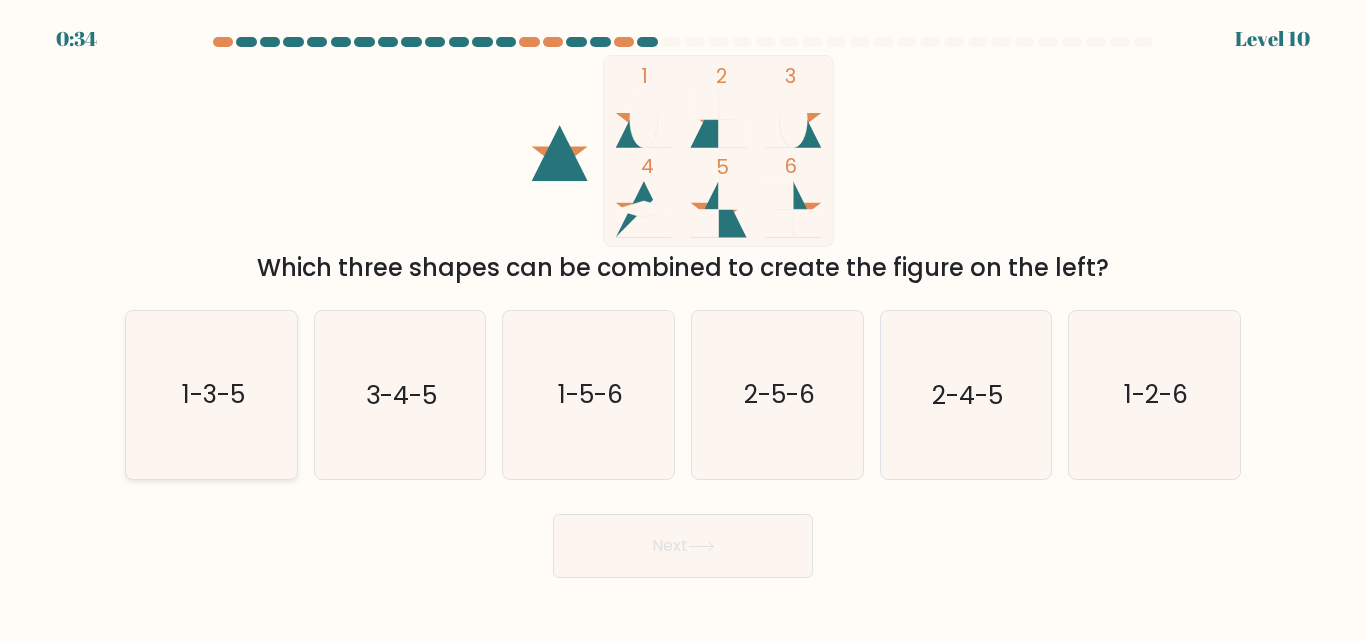 click on "1-3-5" at bounding box center [211, 394] 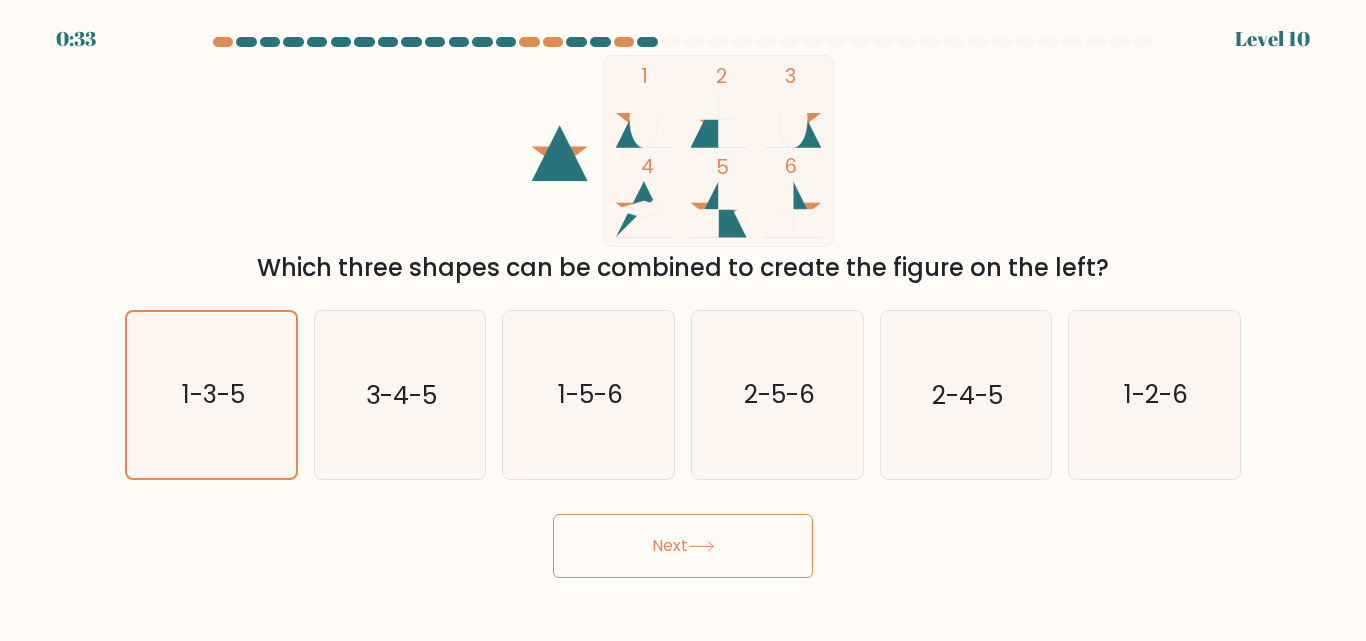 click on "Next" at bounding box center [683, 546] 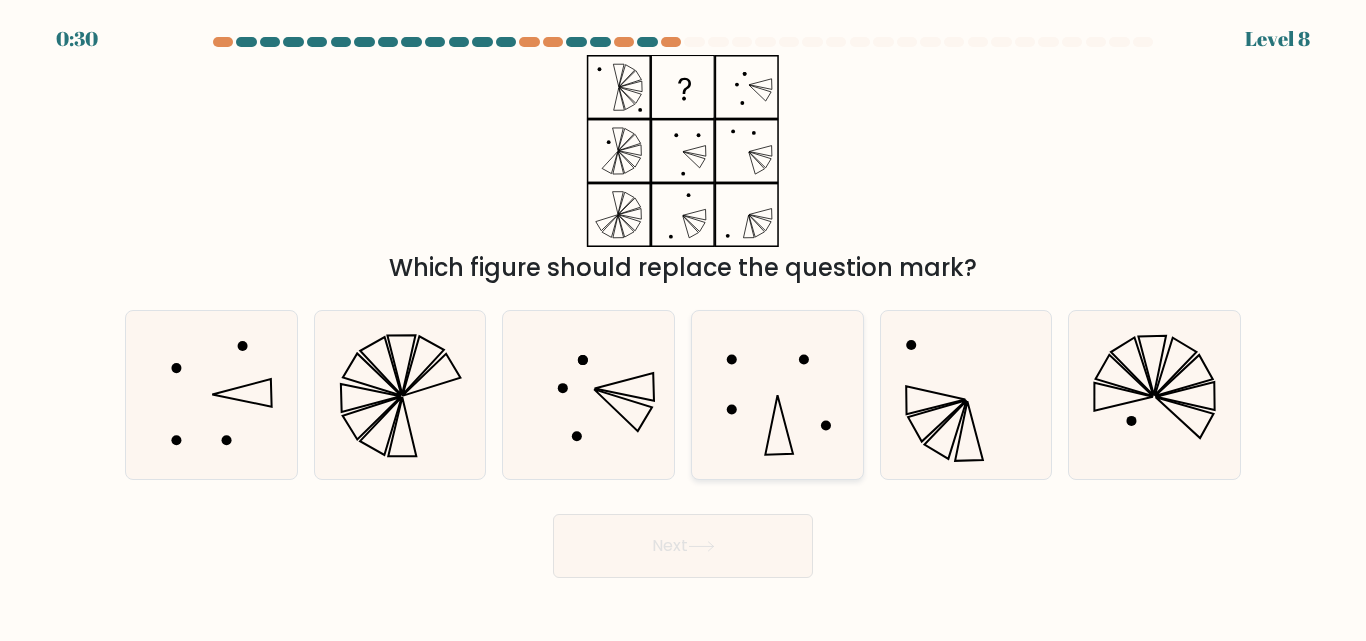 click at bounding box center (777, 394) 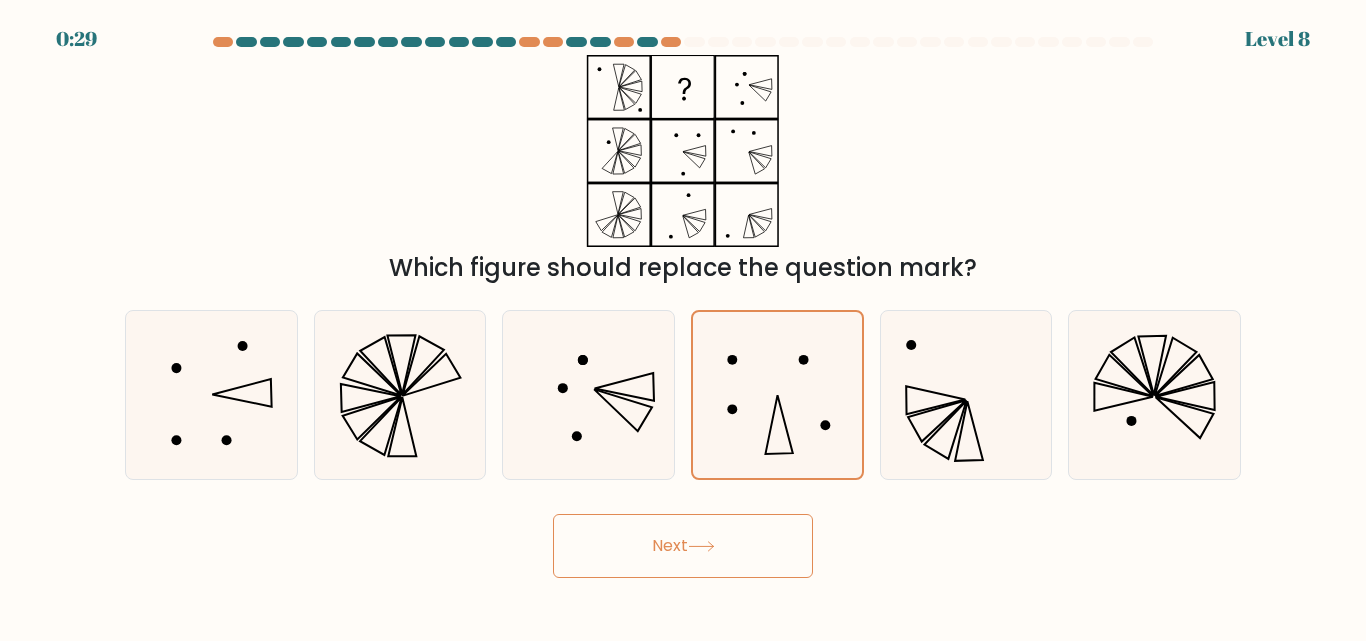 click on "Next" at bounding box center (683, 546) 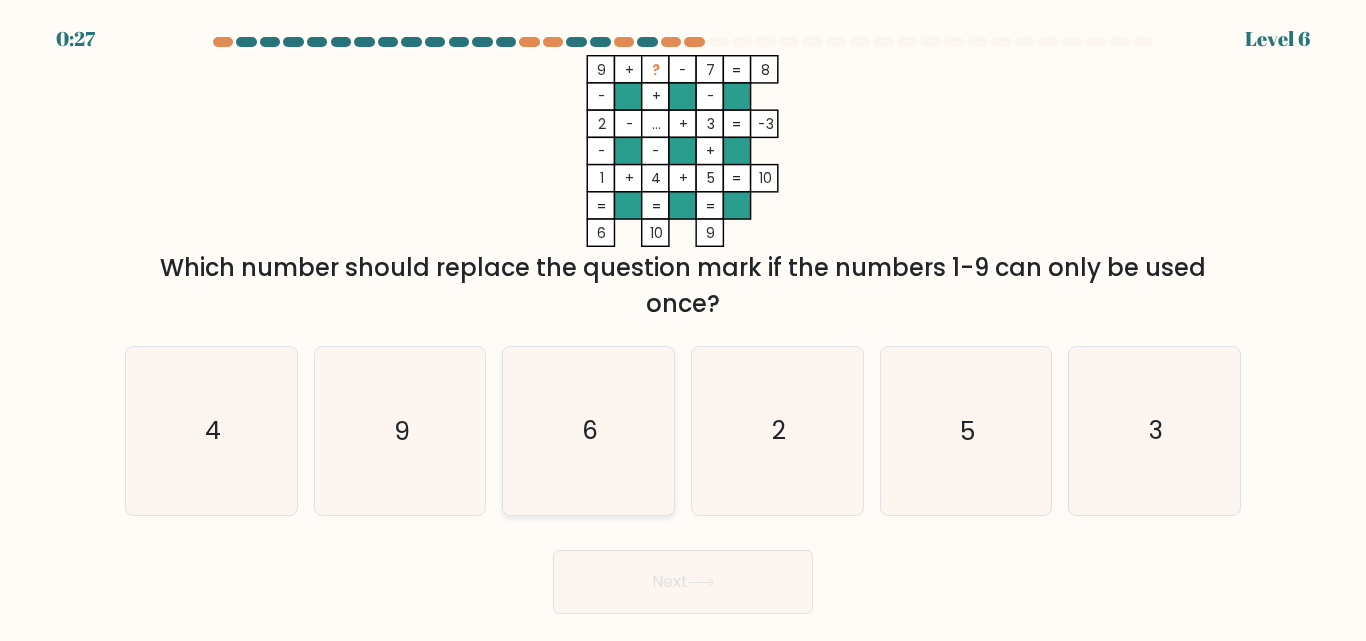 click on "6" at bounding box center [588, 430] 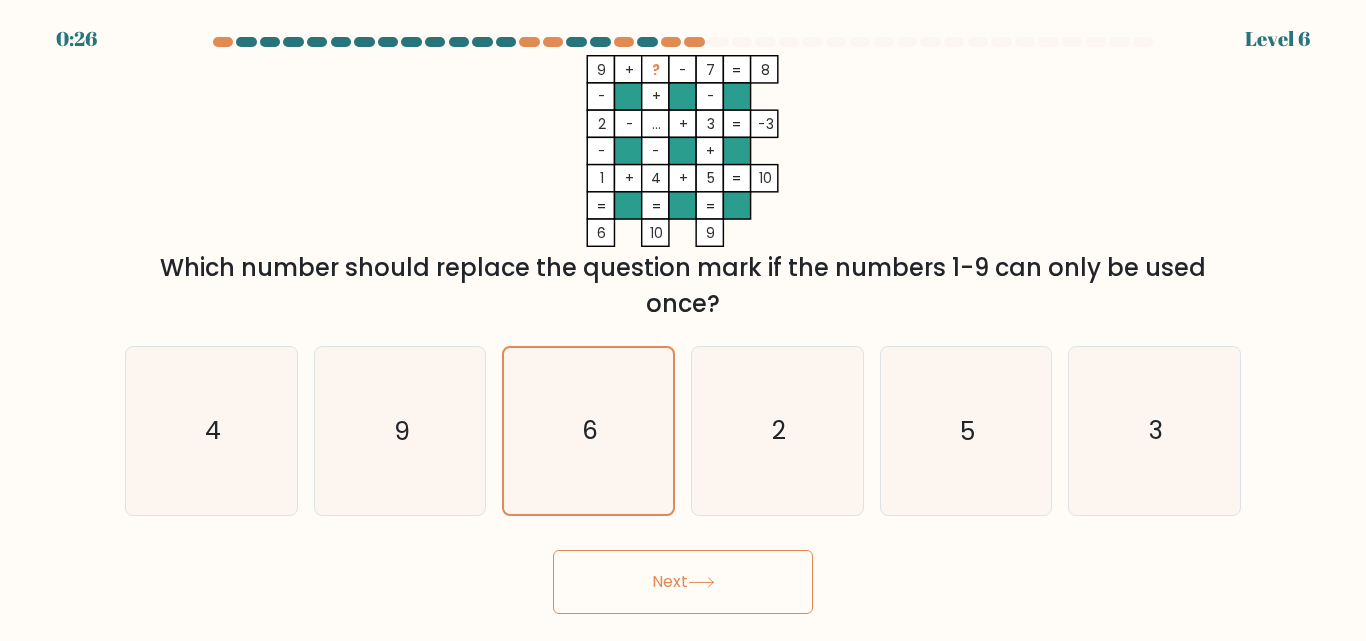 click on "Next" at bounding box center [683, 582] 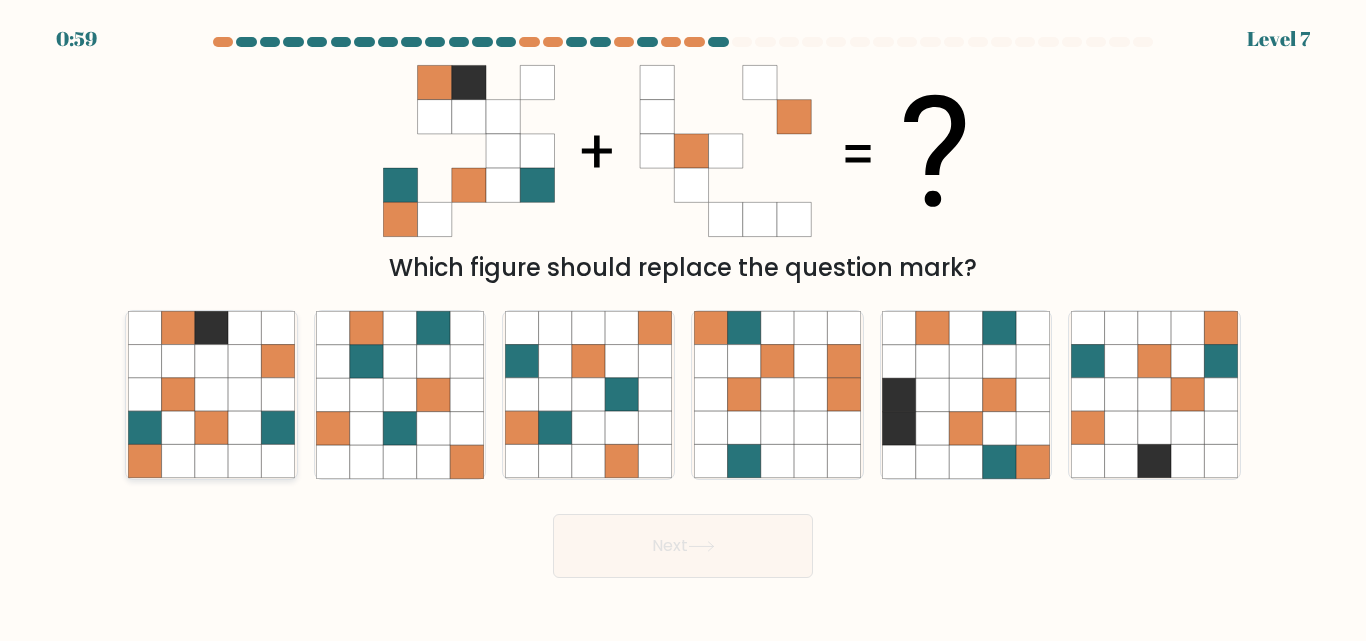 click at bounding box center [211, 428] 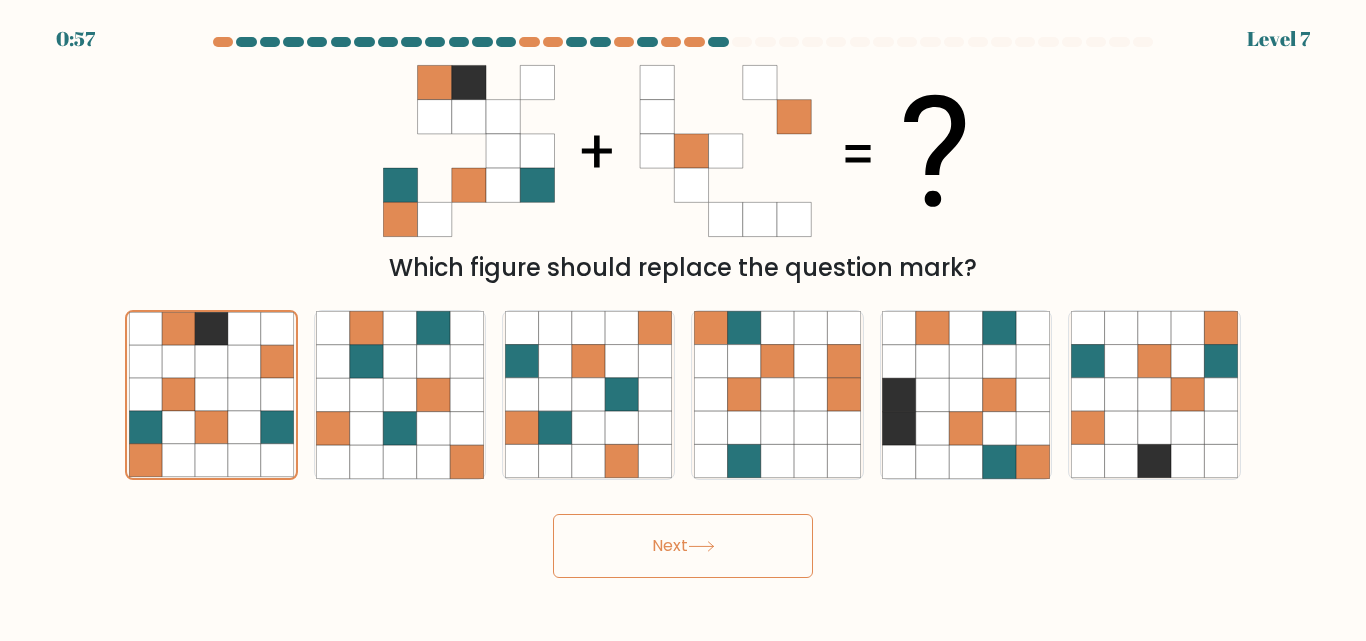 click on "Next" at bounding box center (683, 546) 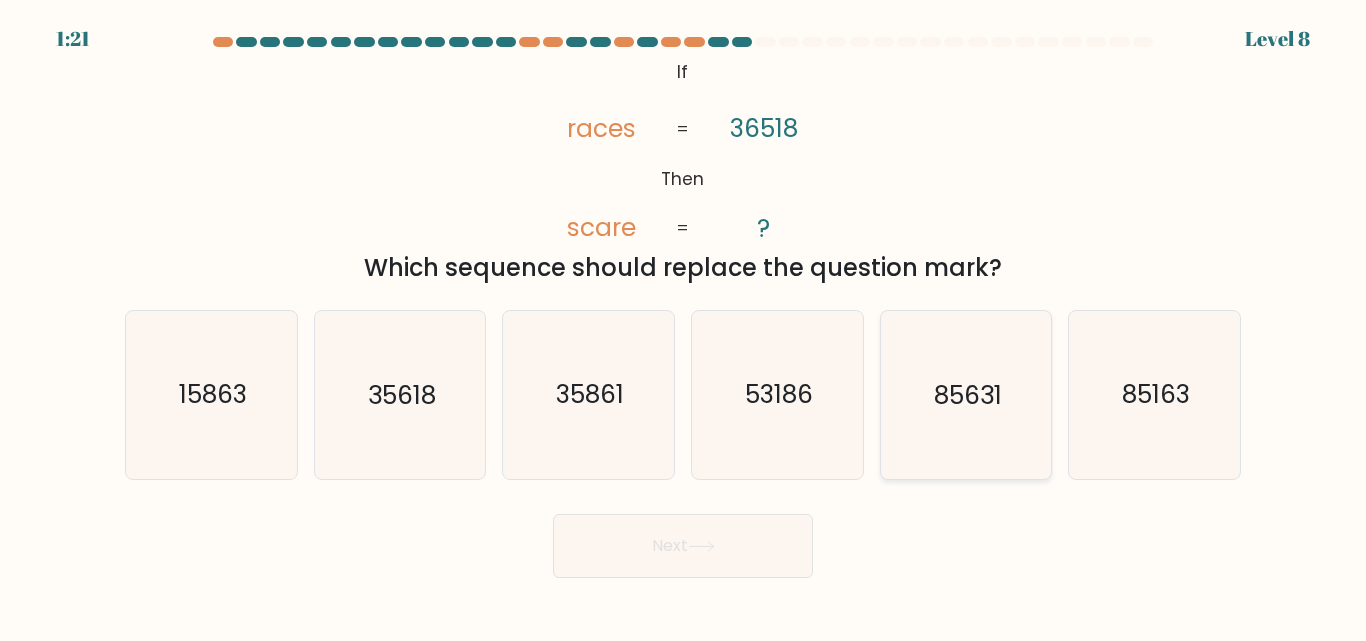click on "85631" at bounding box center [965, 394] 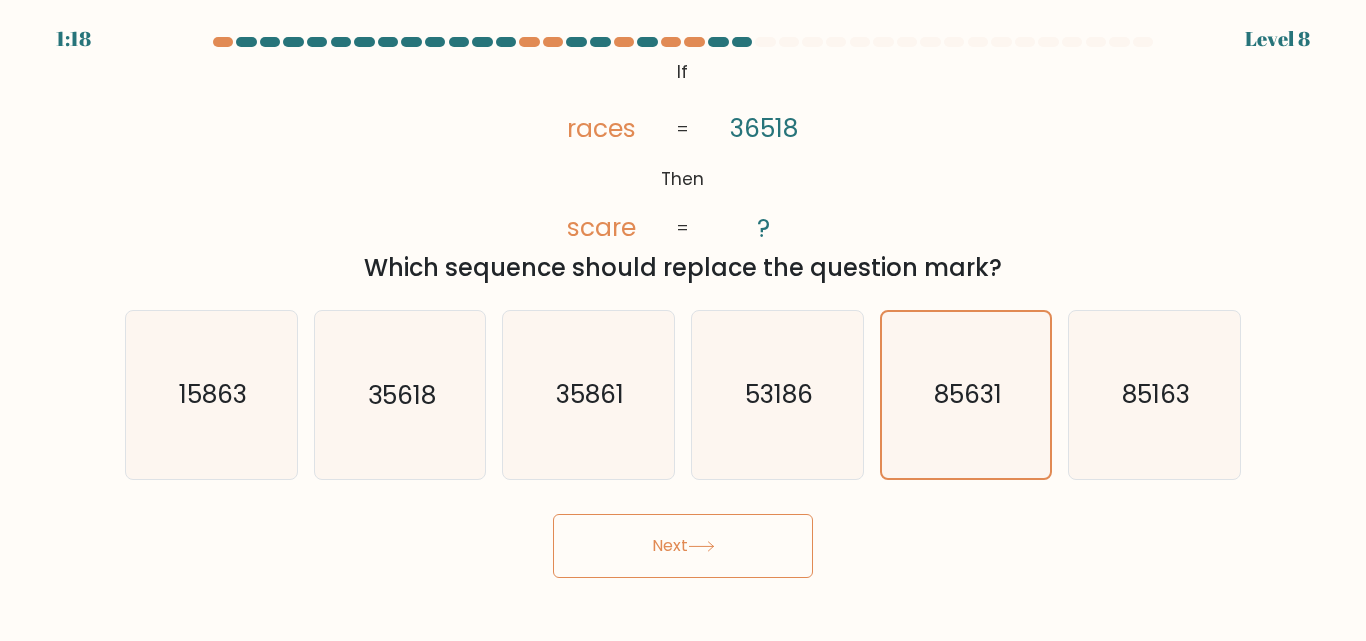 click on "Next" at bounding box center [683, 546] 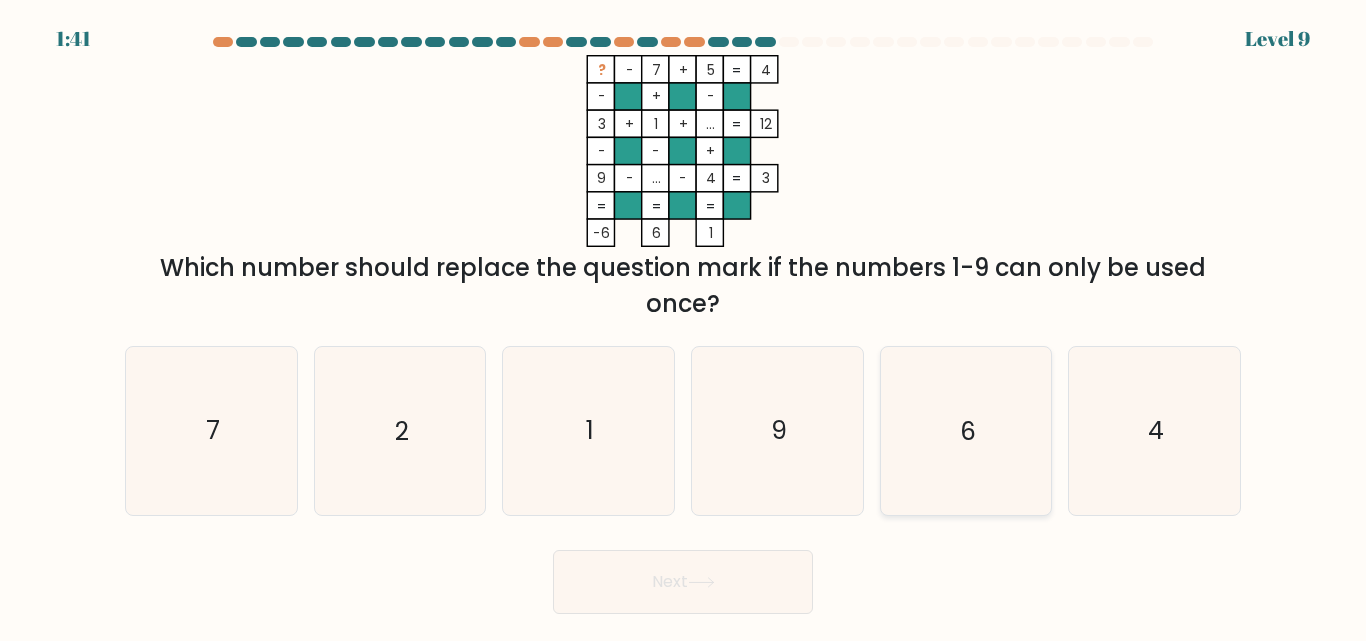 click on "6" at bounding box center [965, 430] 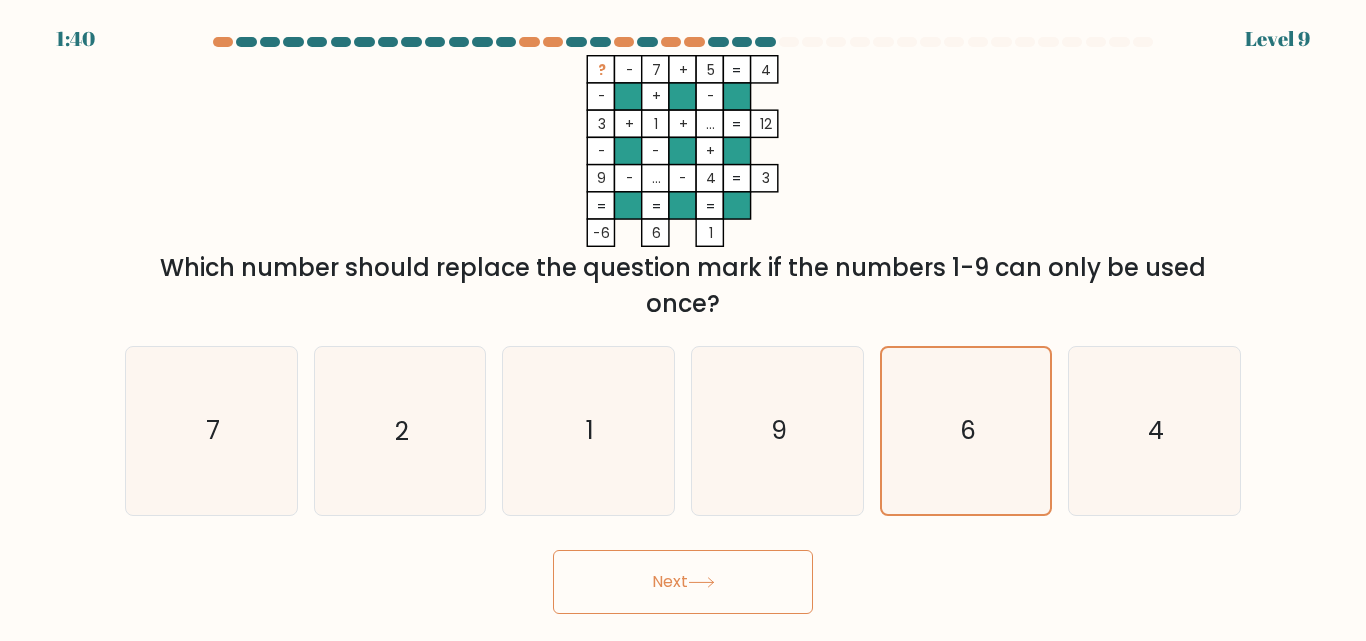click on "Next" at bounding box center [683, 582] 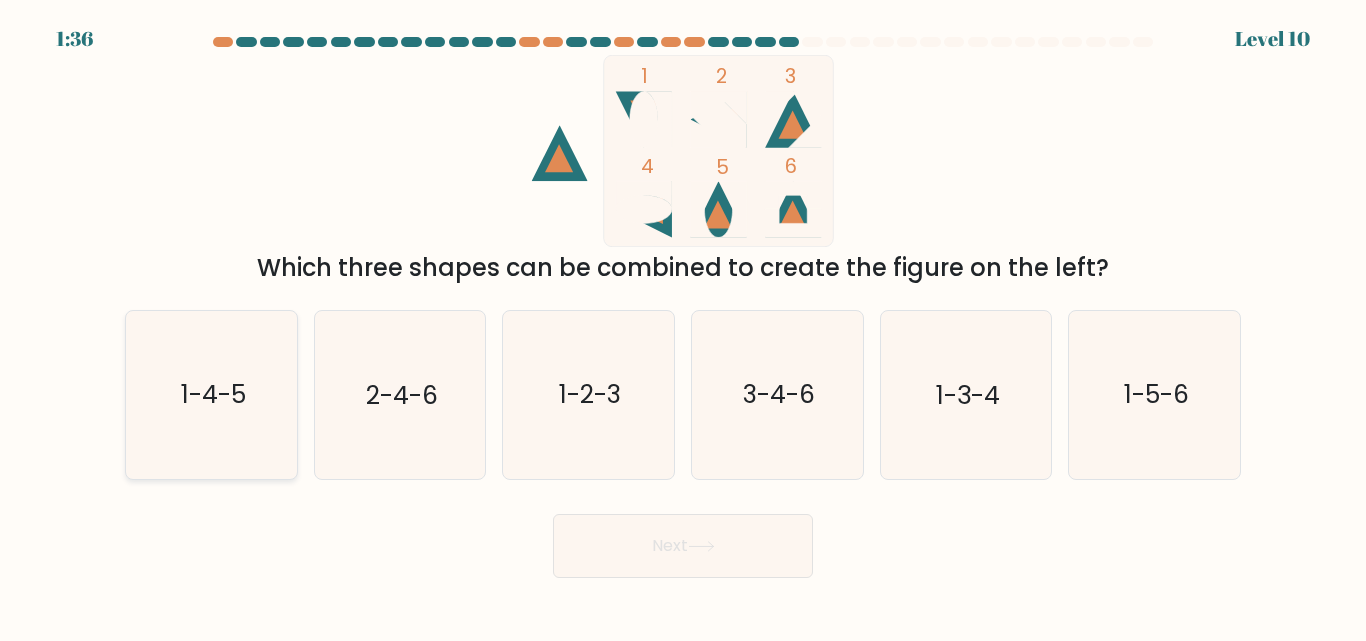 click on "1-4-5" at bounding box center [212, 395] 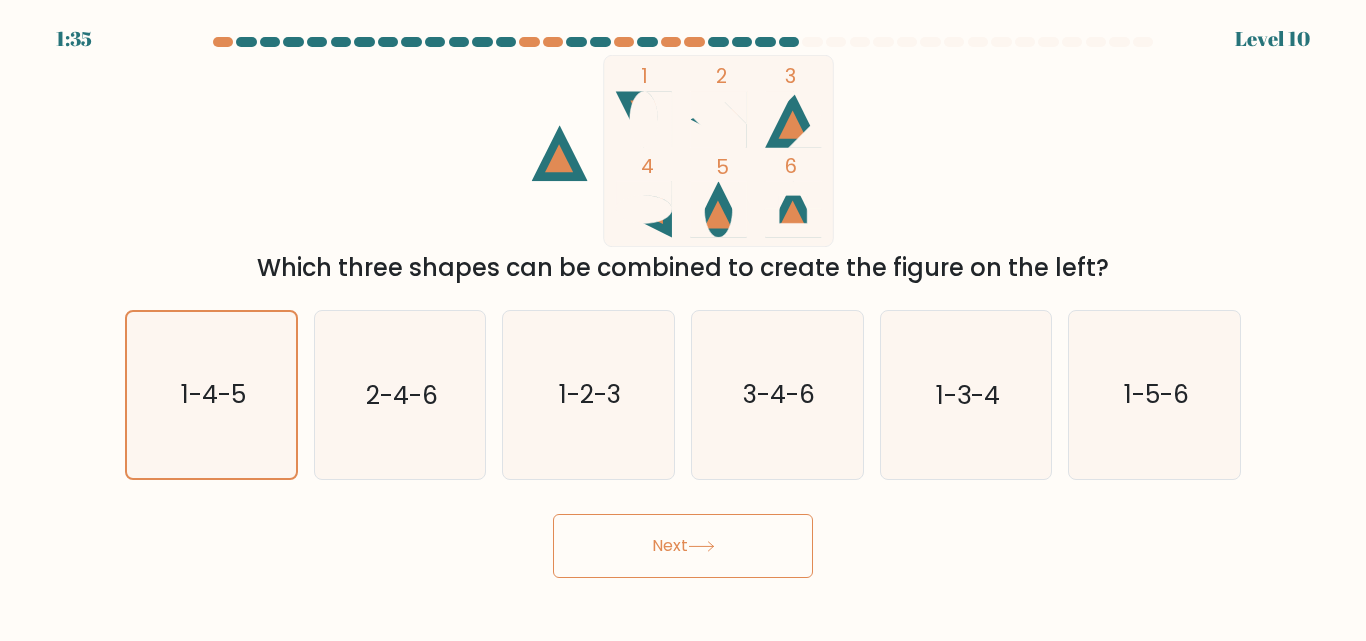 click on "Next" at bounding box center (683, 546) 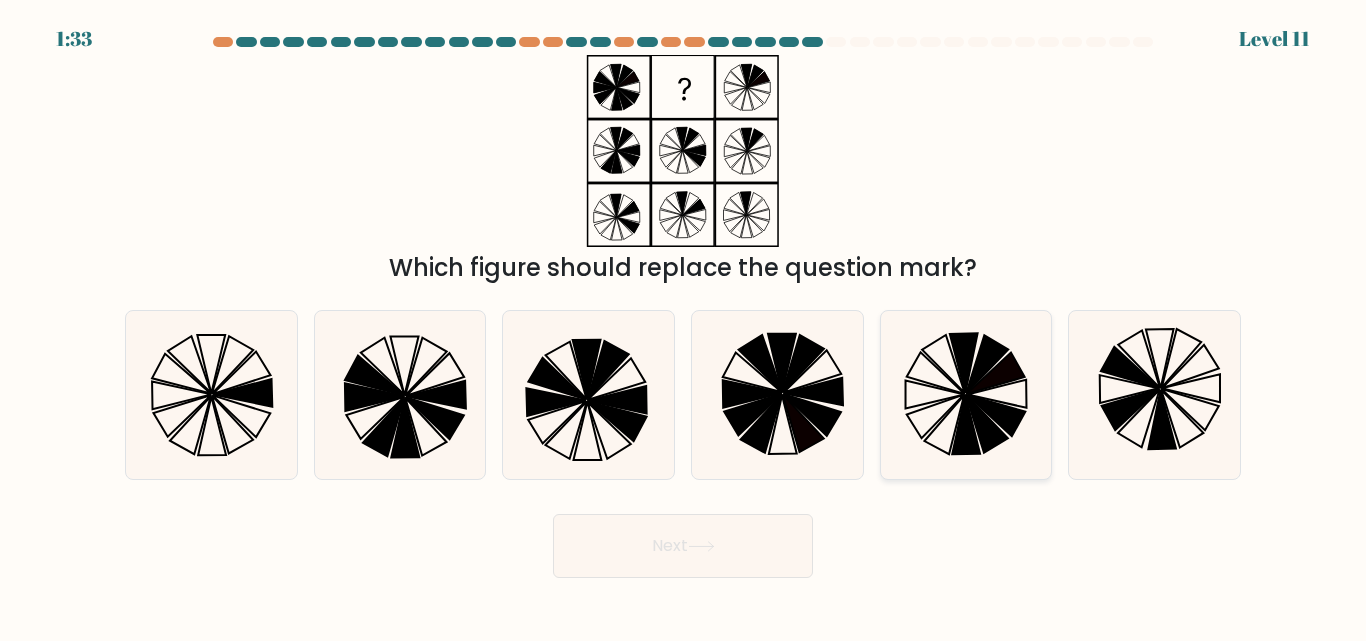 click at bounding box center [966, 424] 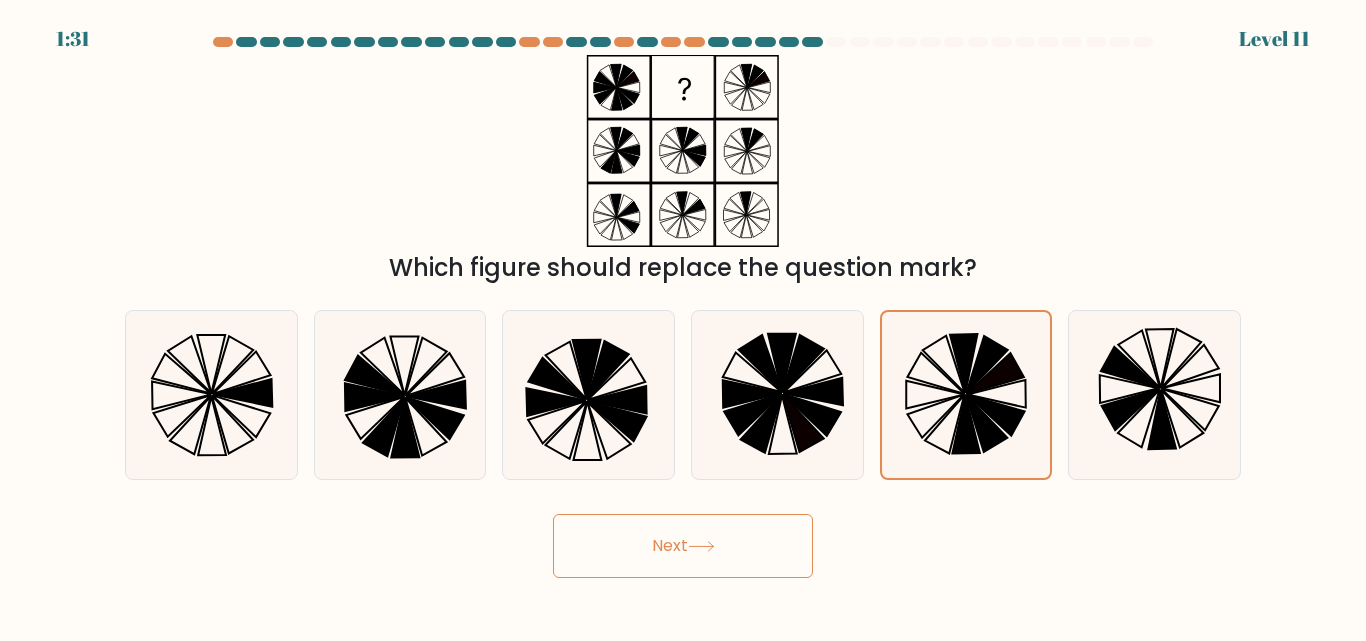 click on "Next" at bounding box center [683, 546] 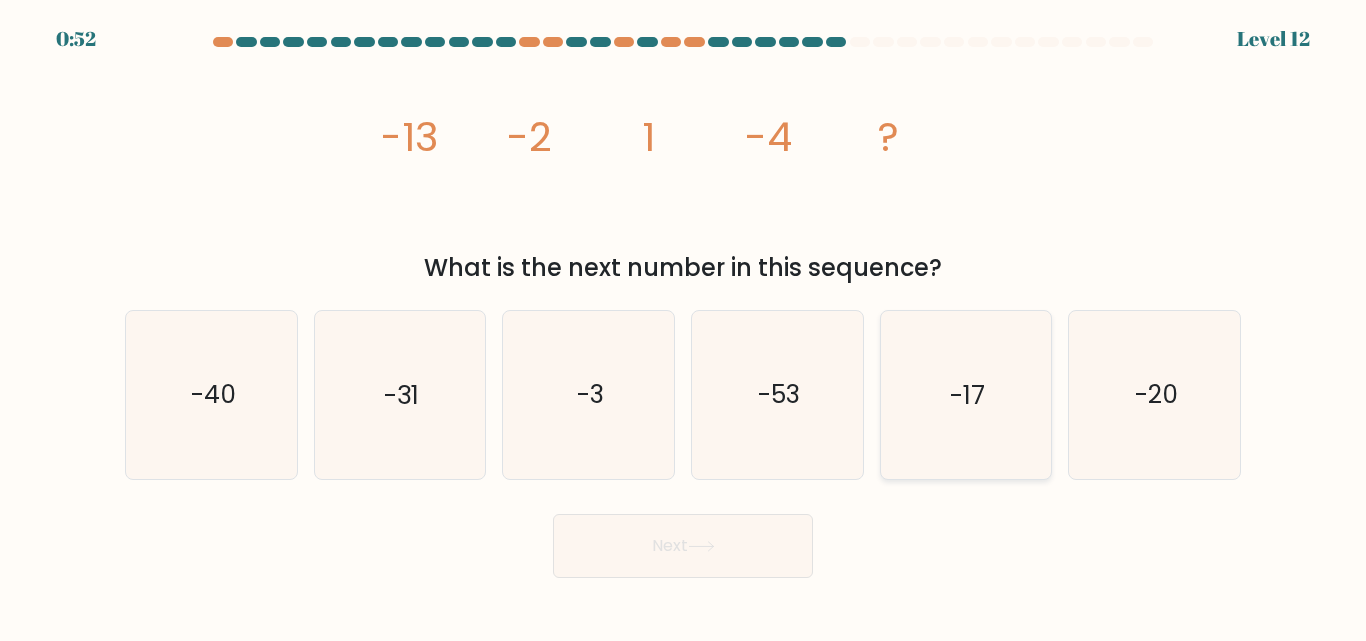 click on "-17" at bounding box center [967, 395] 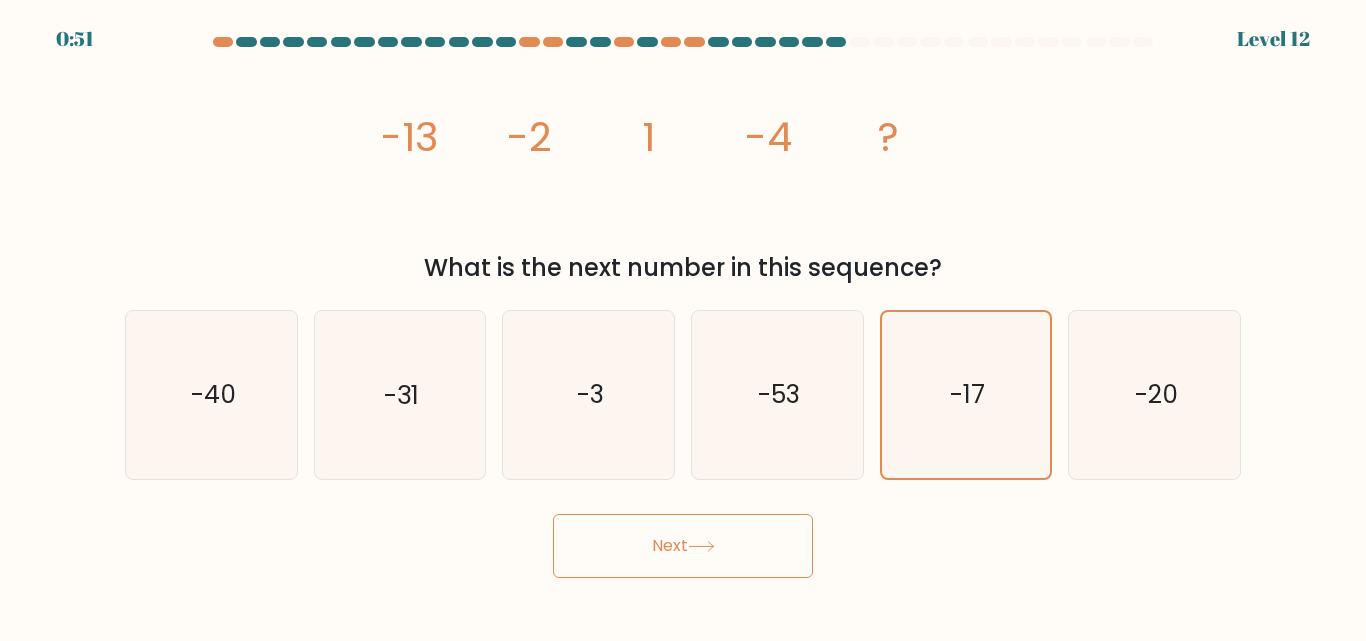 click on "Next" at bounding box center [683, 546] 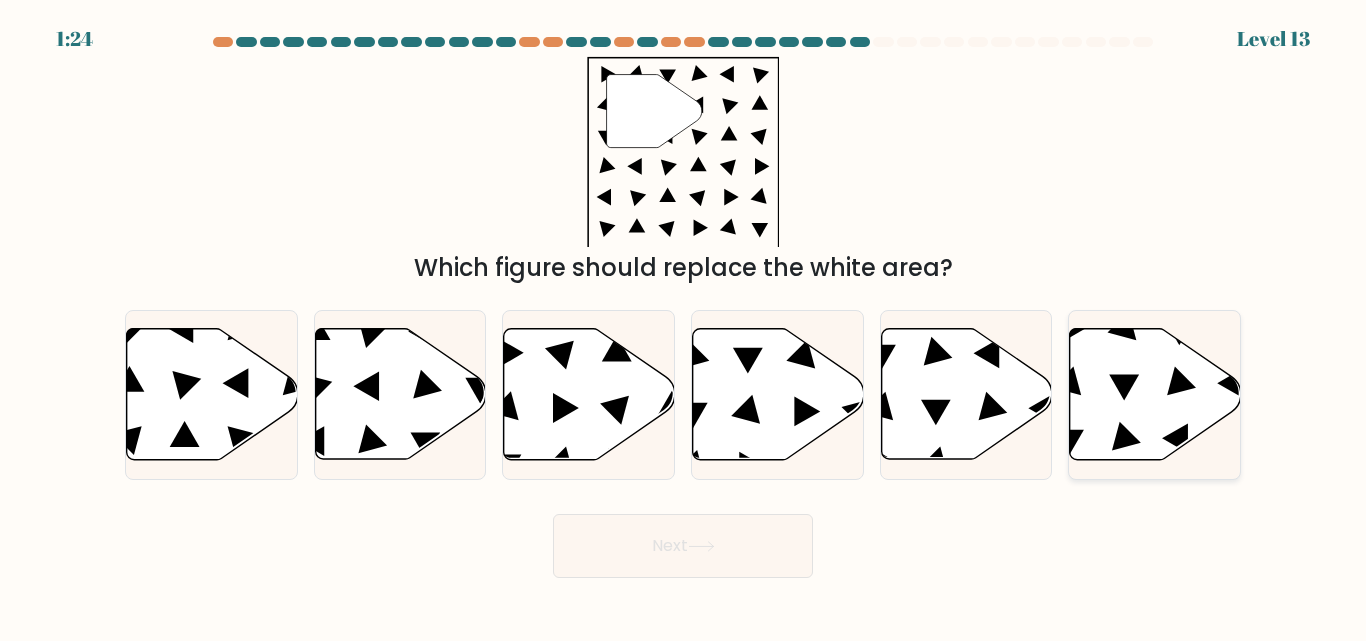 click at bounding box center [1155, 394] 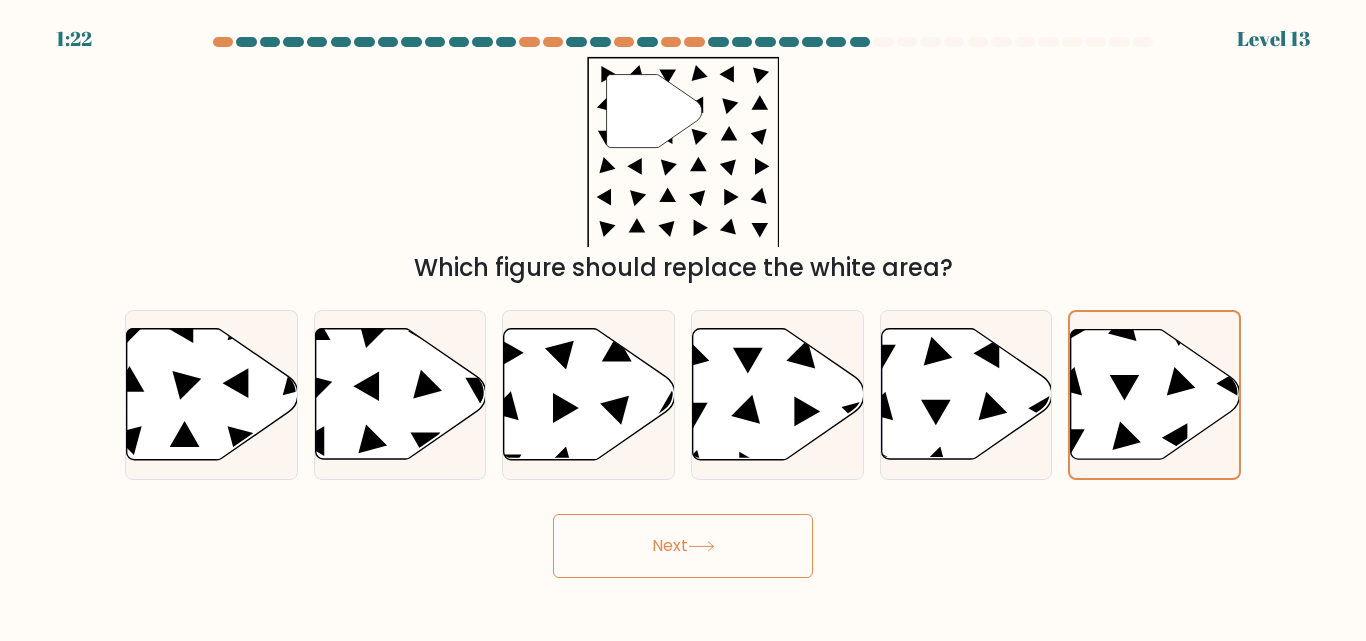 click on "Next" at bounding box center (683, 546) 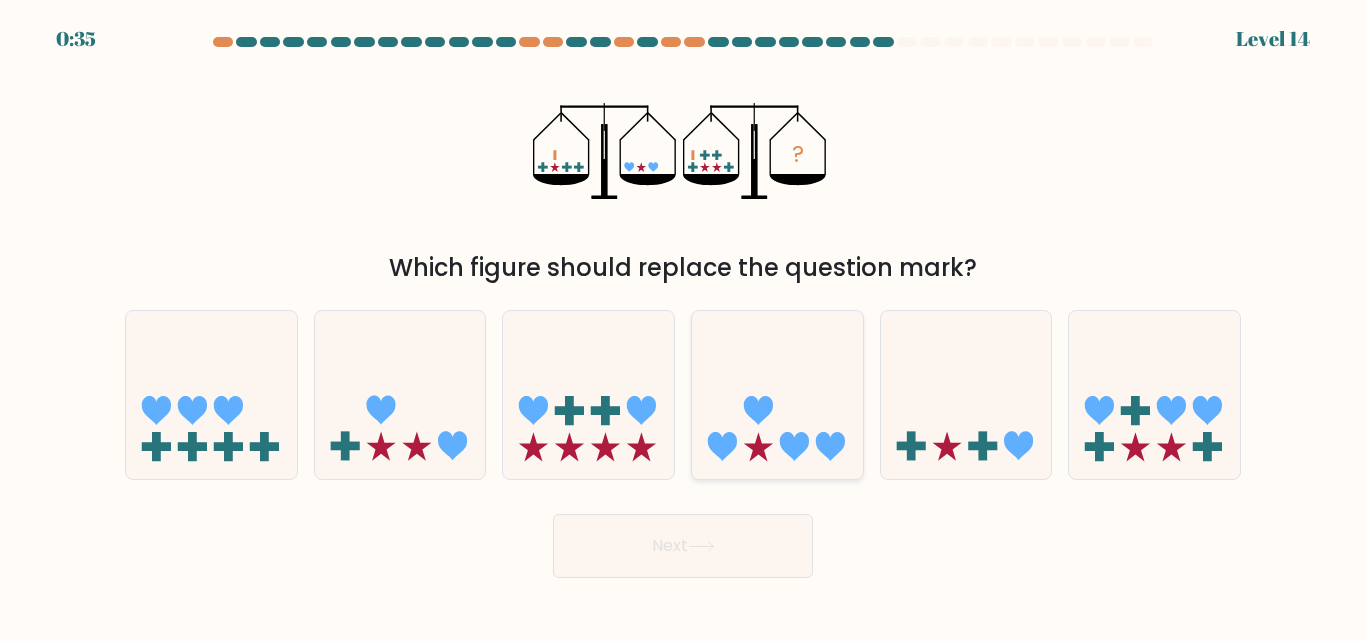 click at bounding box center [777, 394] 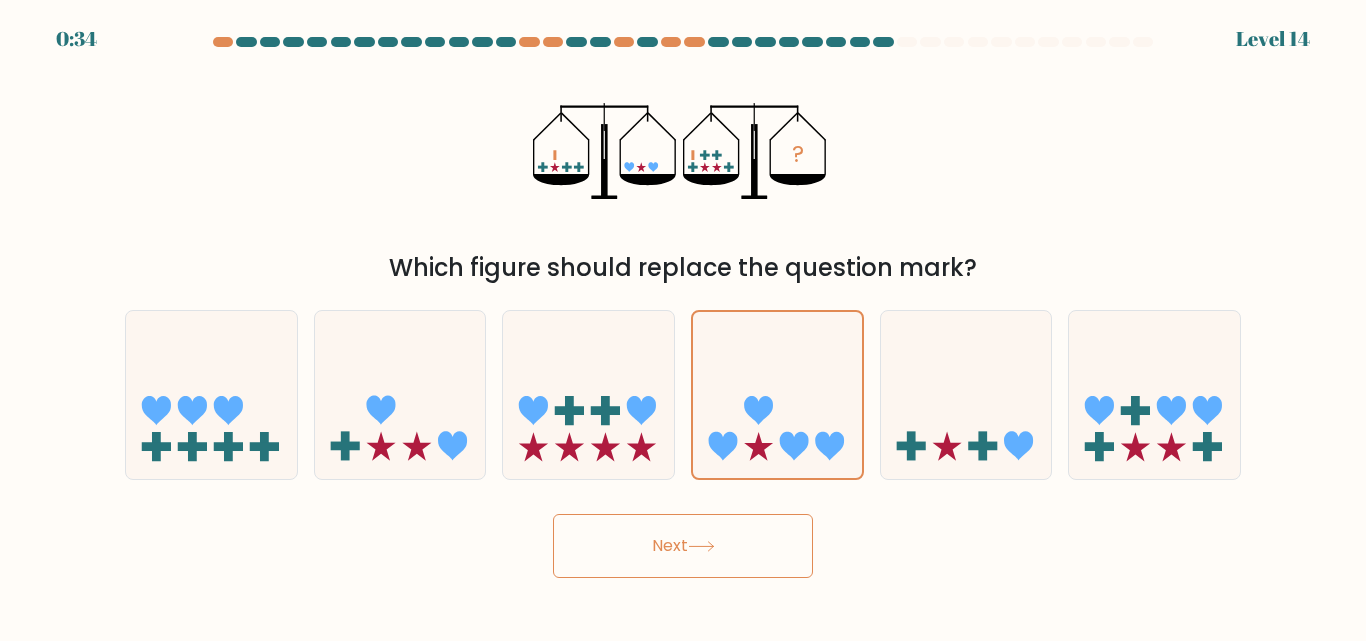 click on "Next" at bounding box center (683, 546) 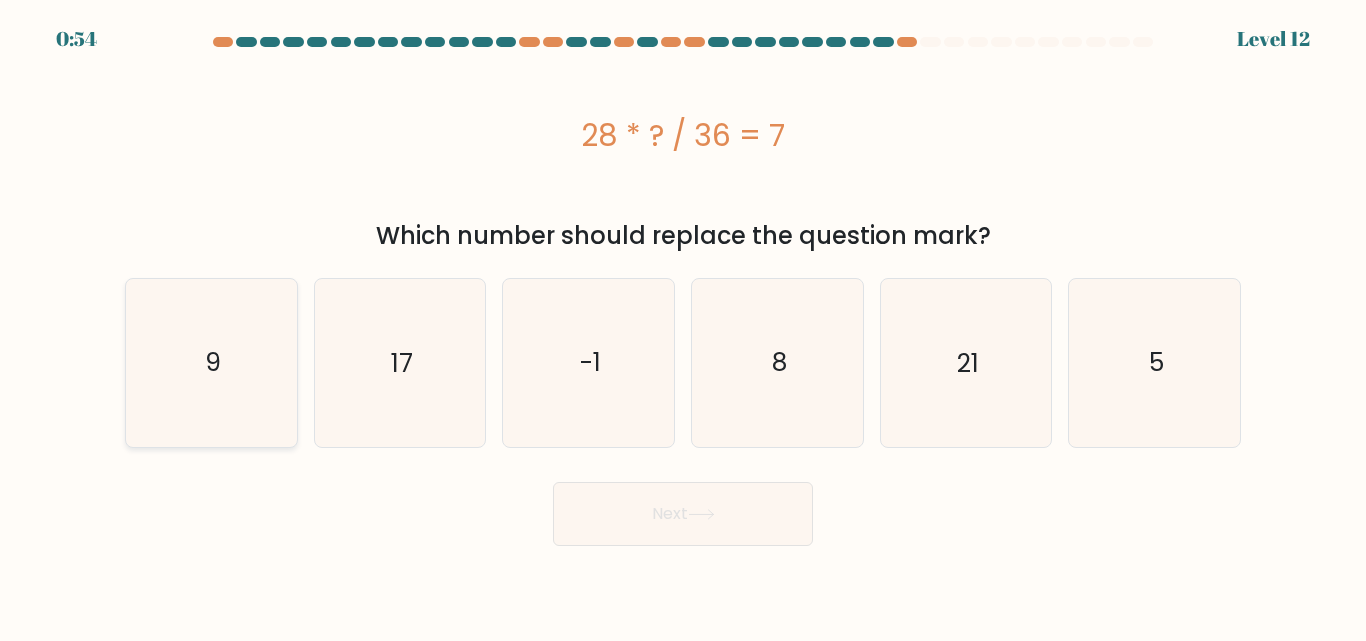 click on "9" at bounding box center (211, 362) 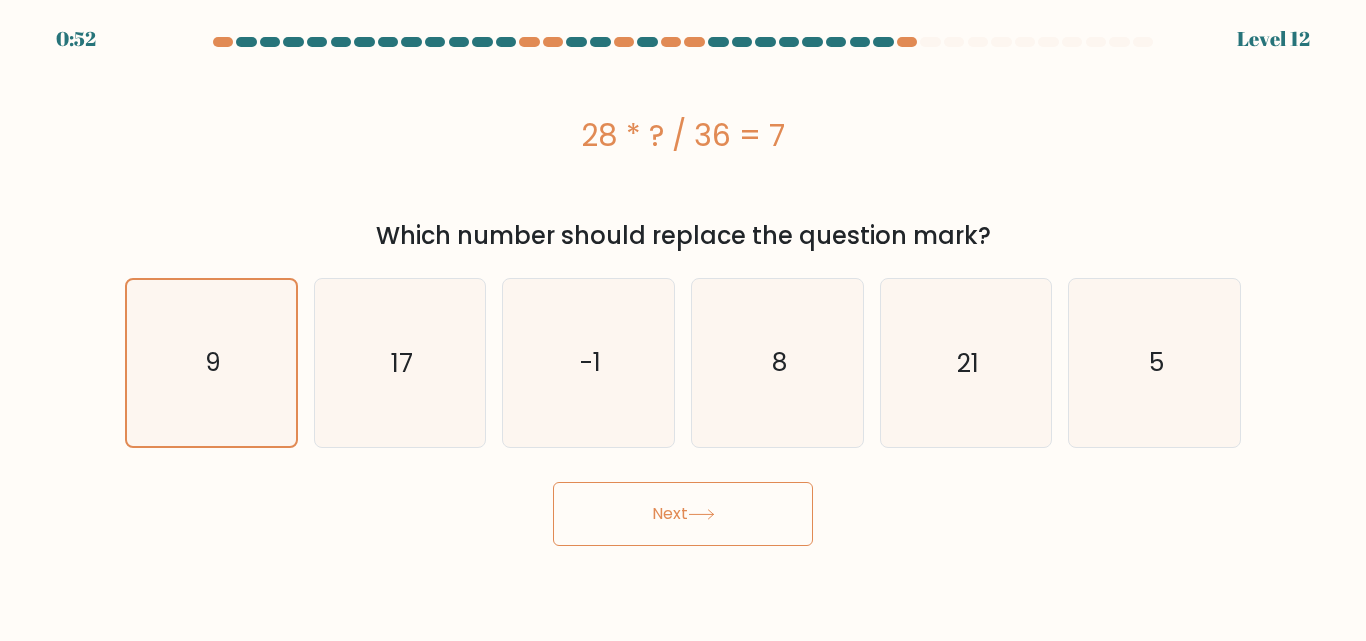 click on "Next" at bounding box center (683, 514) 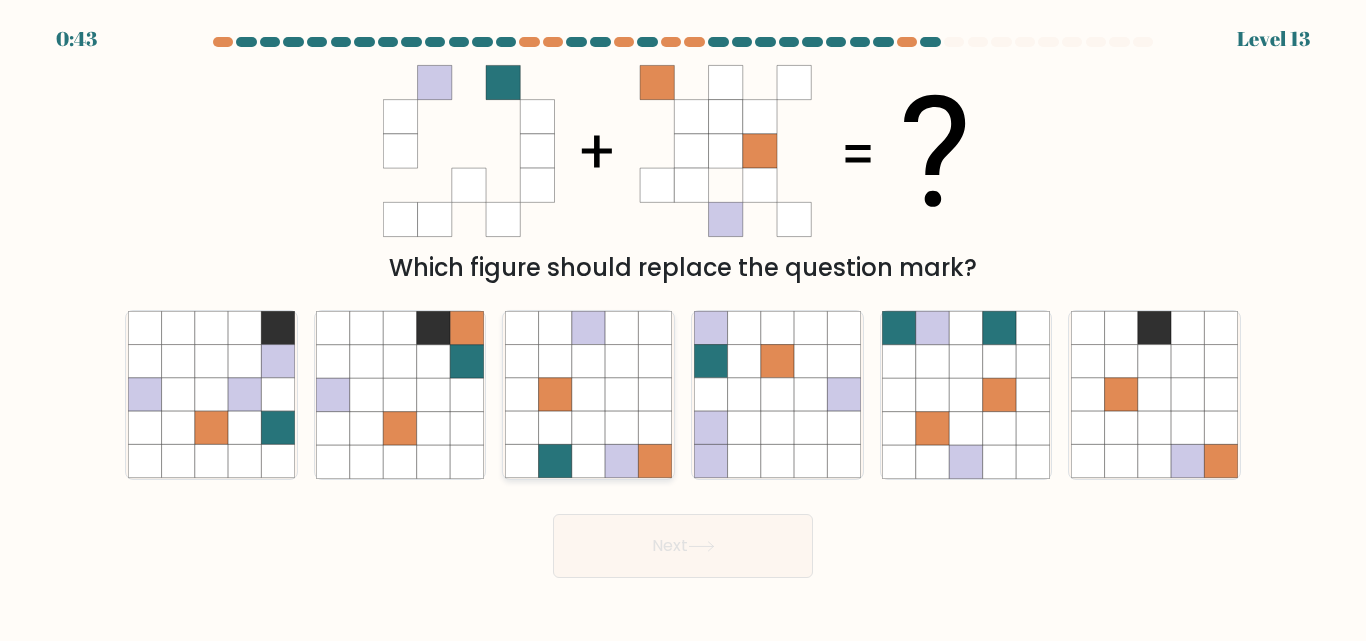 click at bounding box center (655, 428) 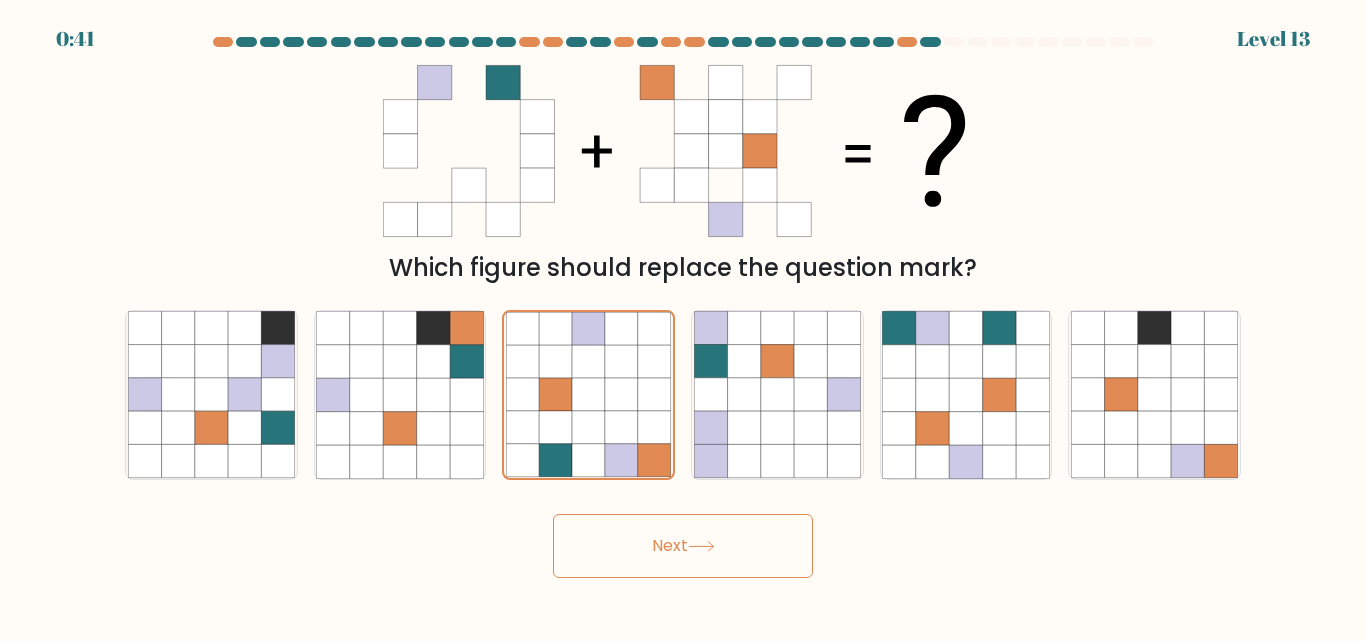 click at bounding box center [701, 546] 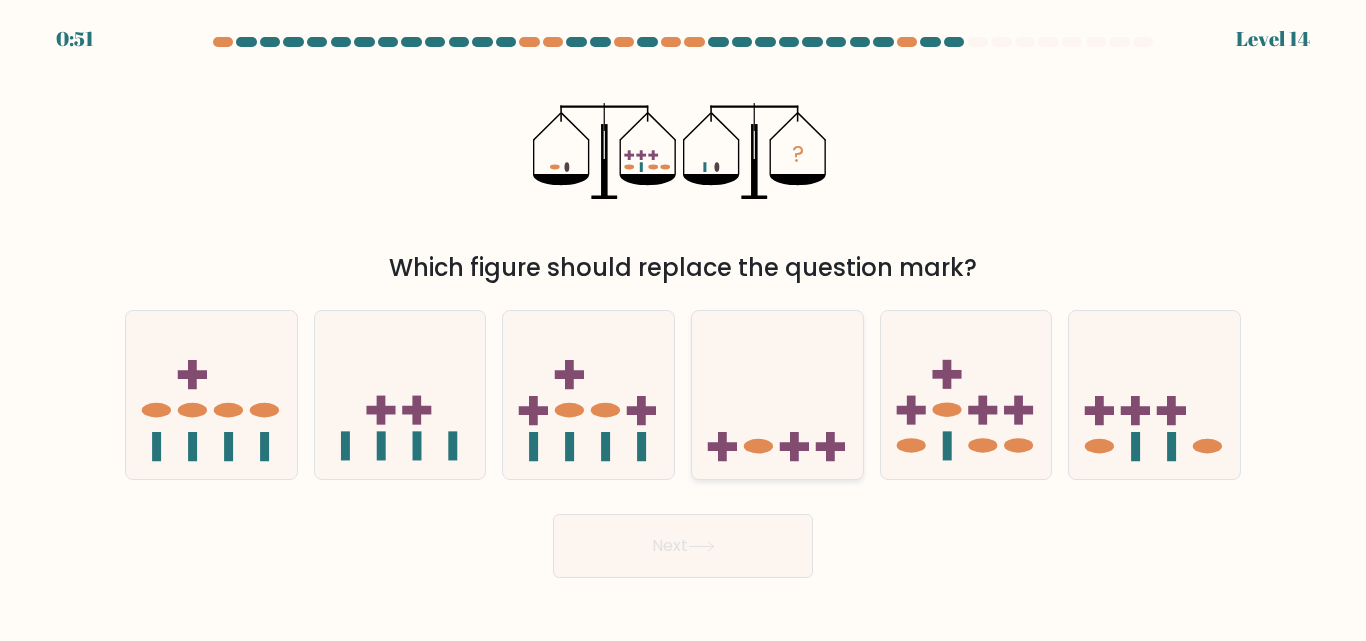 click at bounding box center [777, 394] 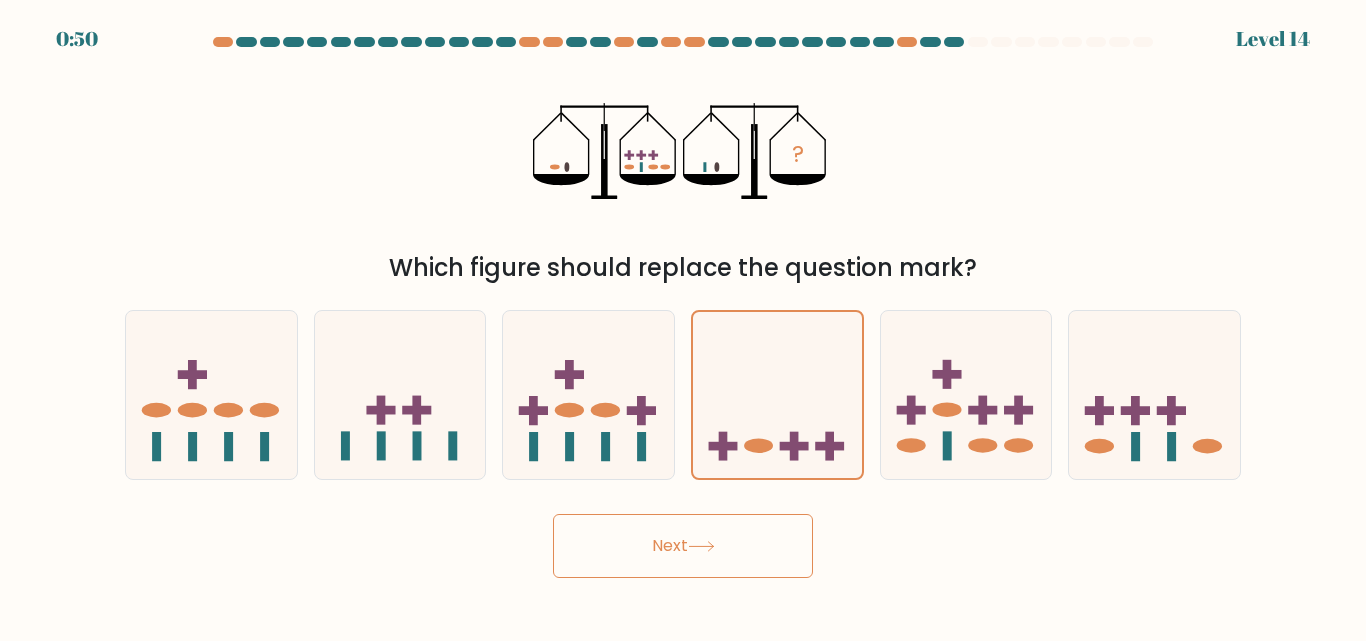 click on "Next" at bounding box center [683, 546] 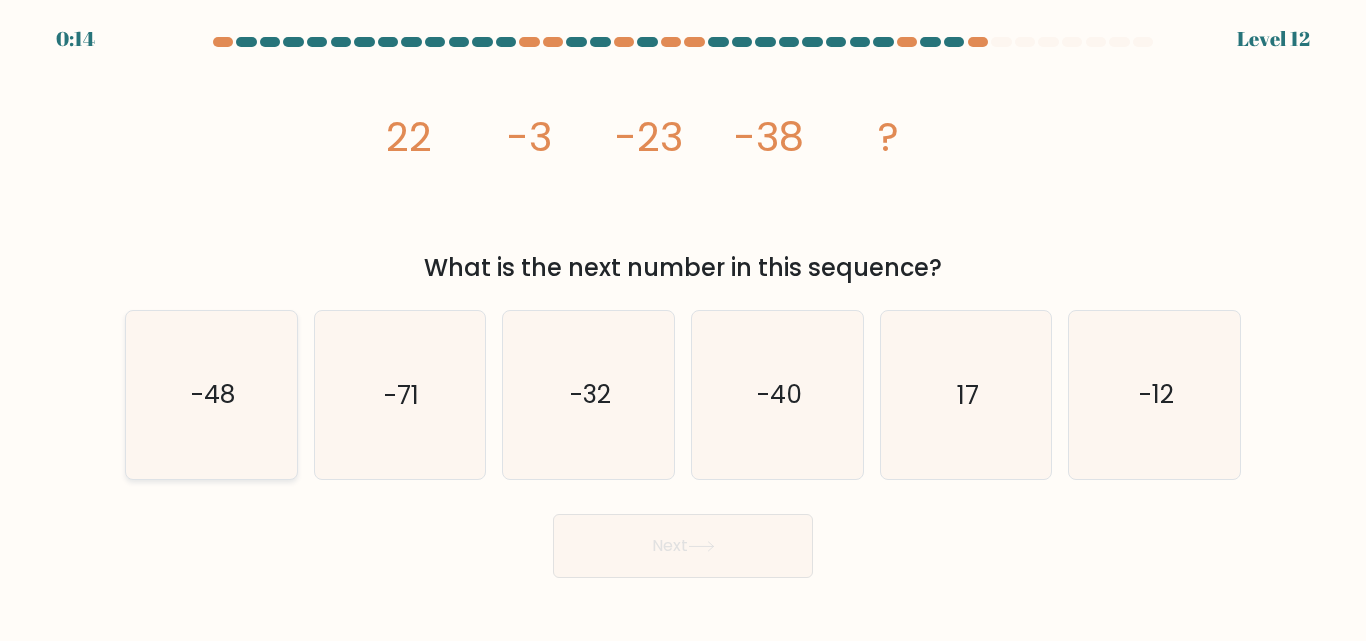click on "-48" at bounding box center (211, 394) 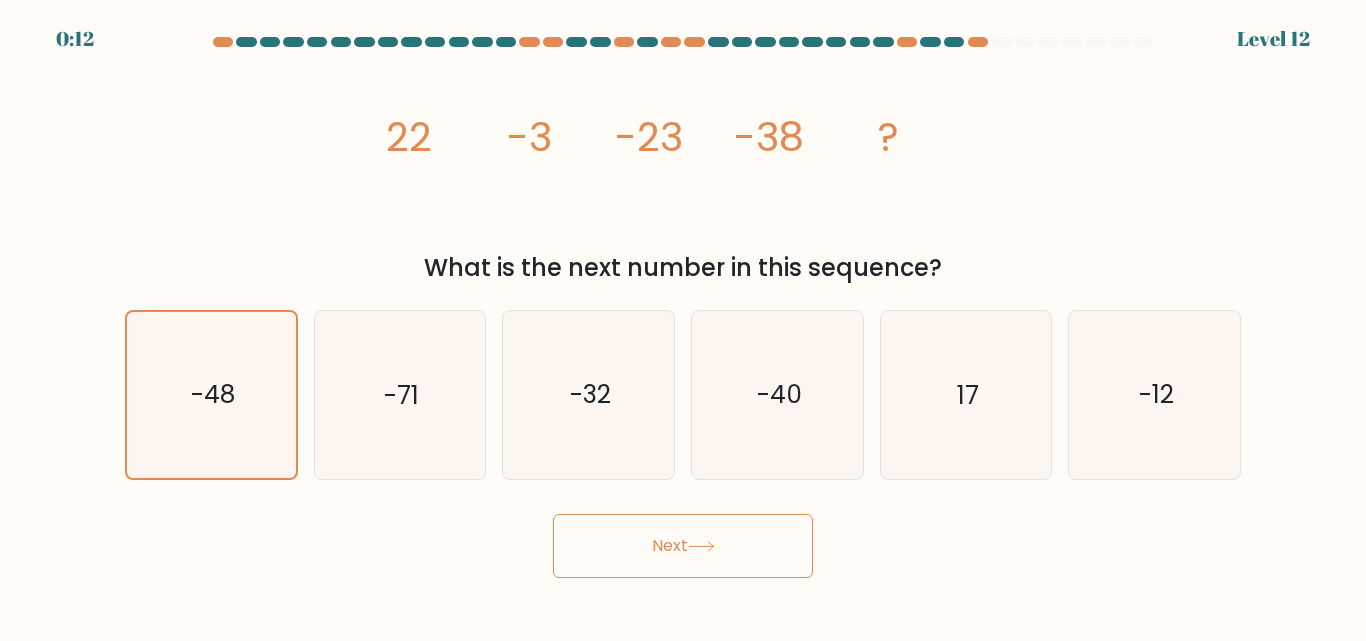 click on "Next" at bounding box center [683, 546] 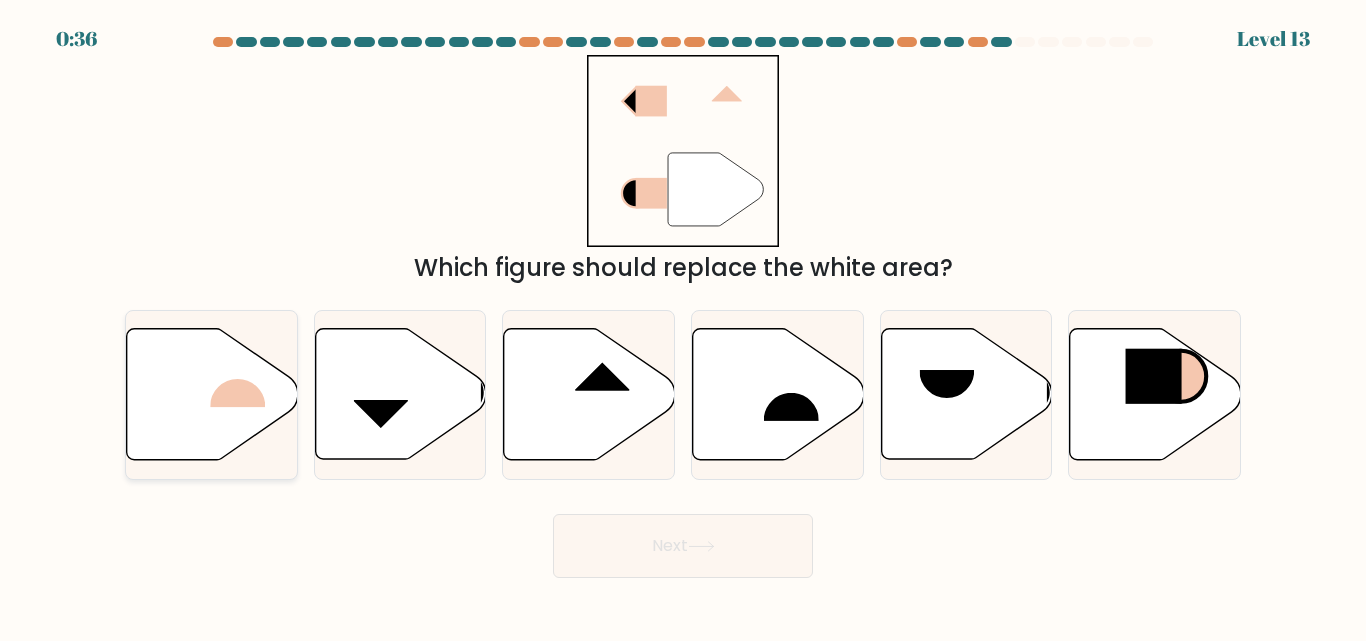 click at bounding box center [237, 379] 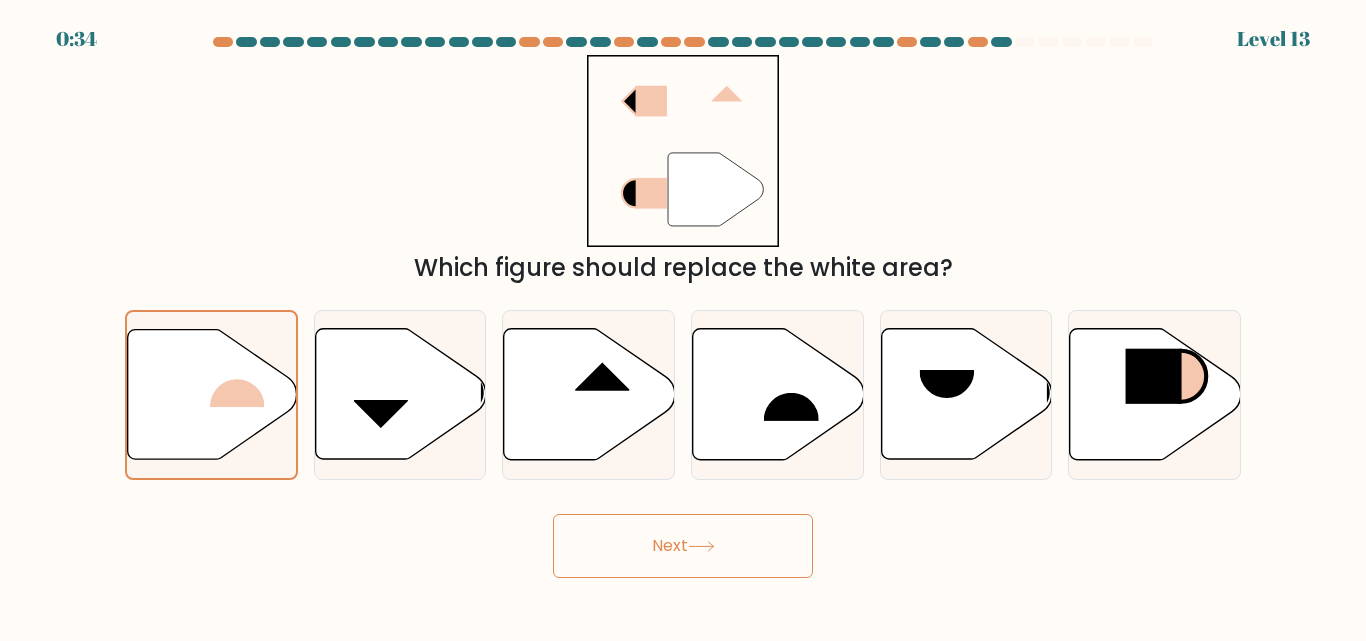 click on "Next" at bounding box center (683, 546) 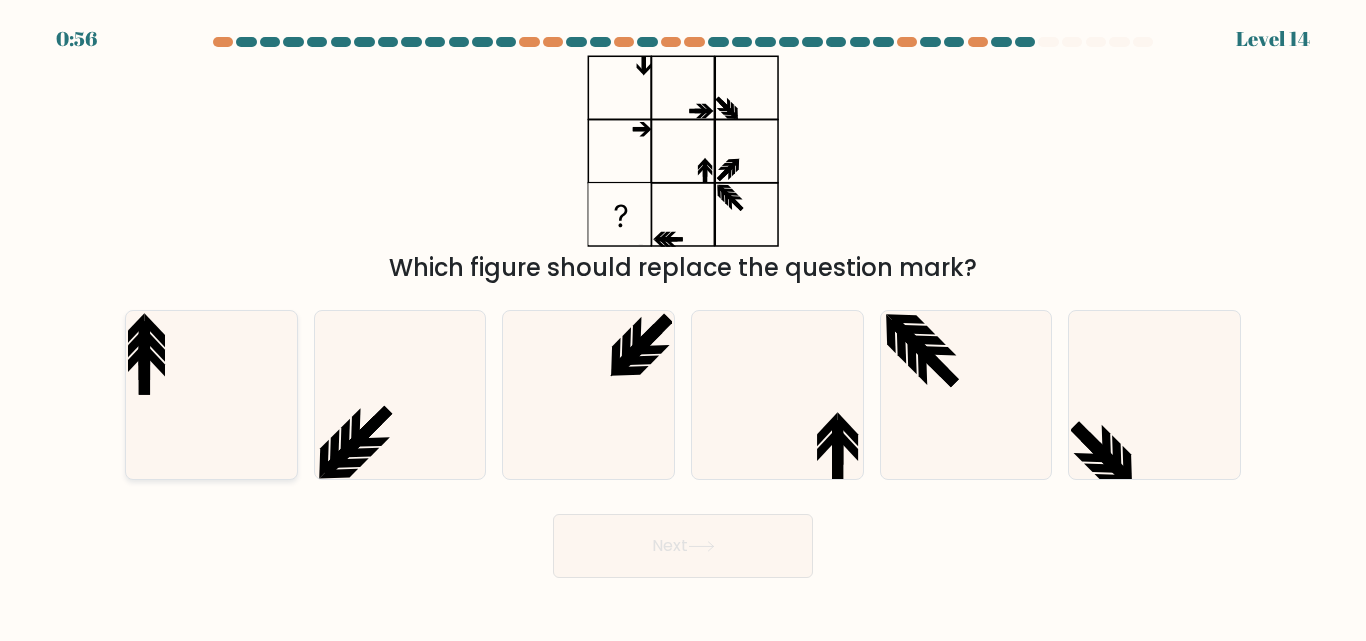 click at bounding box center [211, 394] 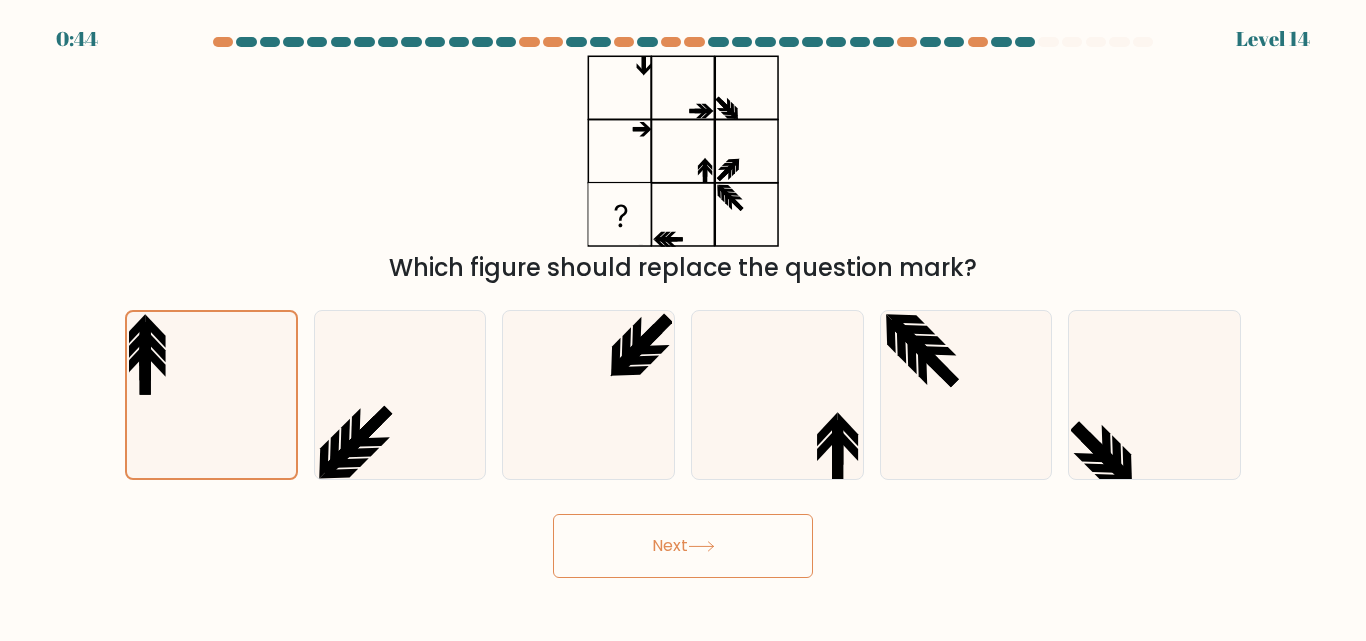 click on "Next" at bounding box center [683, 546] 